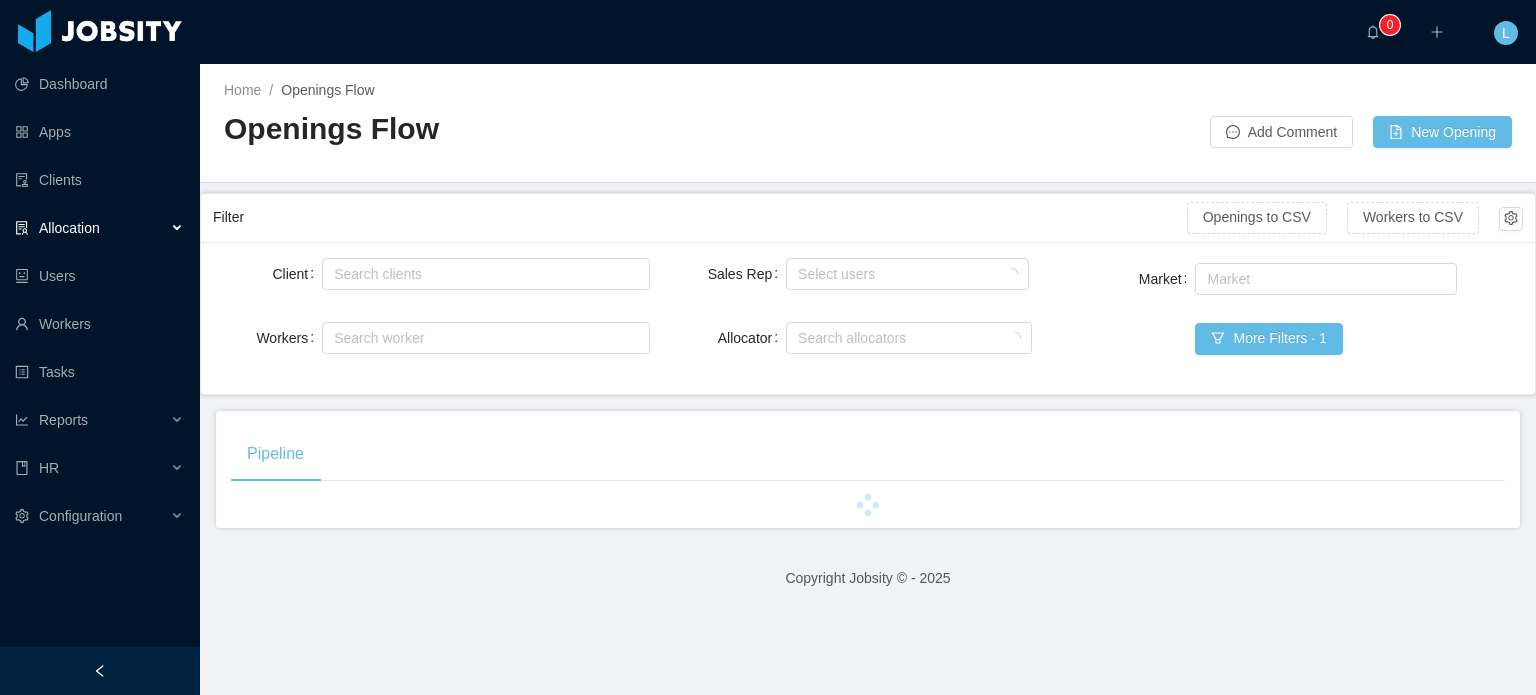 scroll, scrollTop: 0, scrollLeft: 0, axis: both 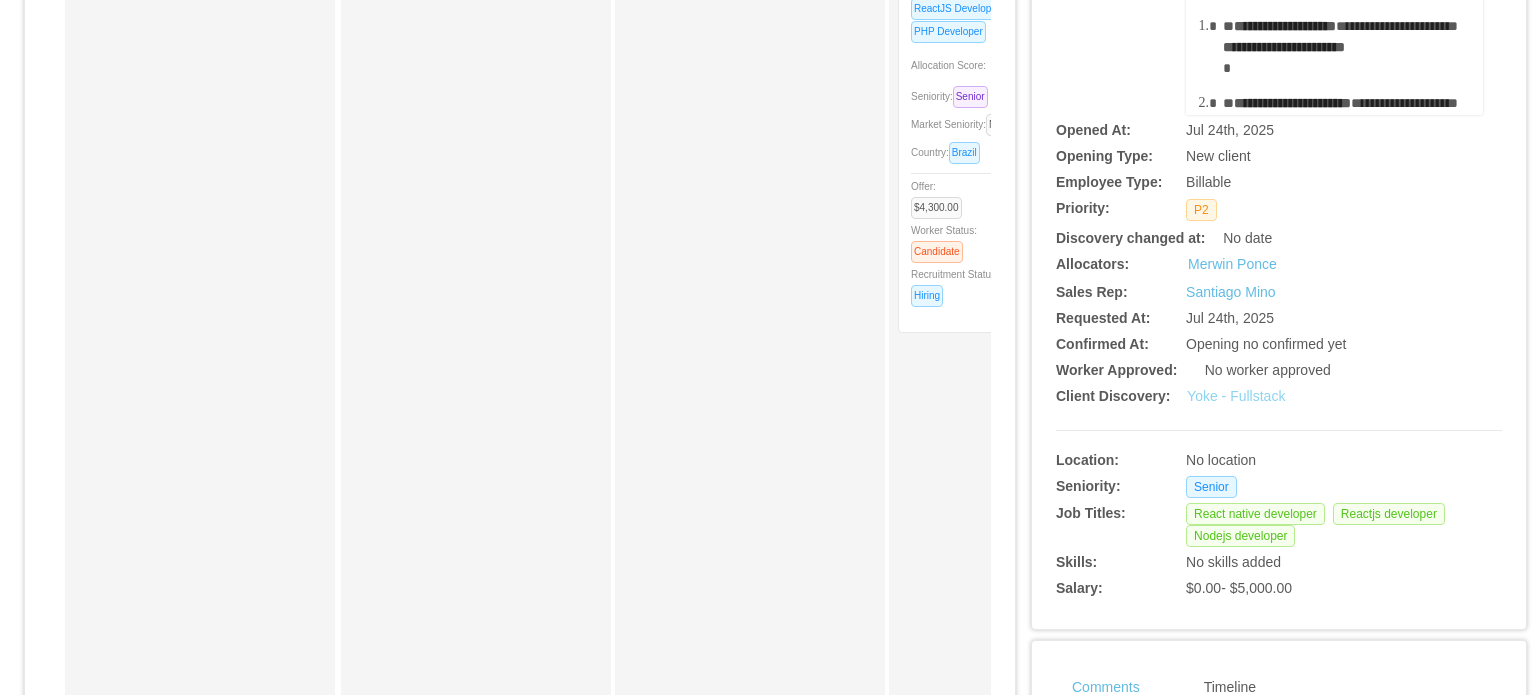 click on "Yoke - Fullstack" at bounding box center (1236, 396) 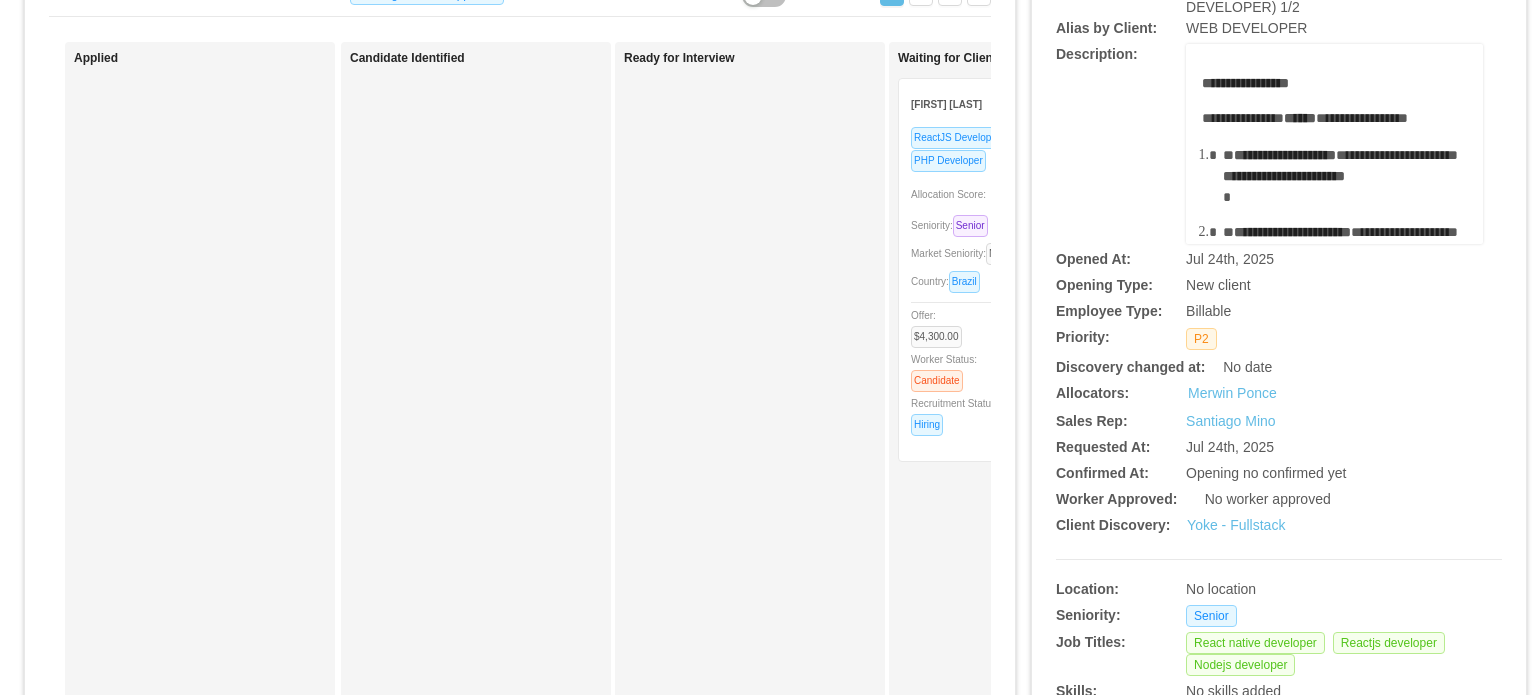 scroll, scrollTop: 0, scrollLeft: 0, axis: both 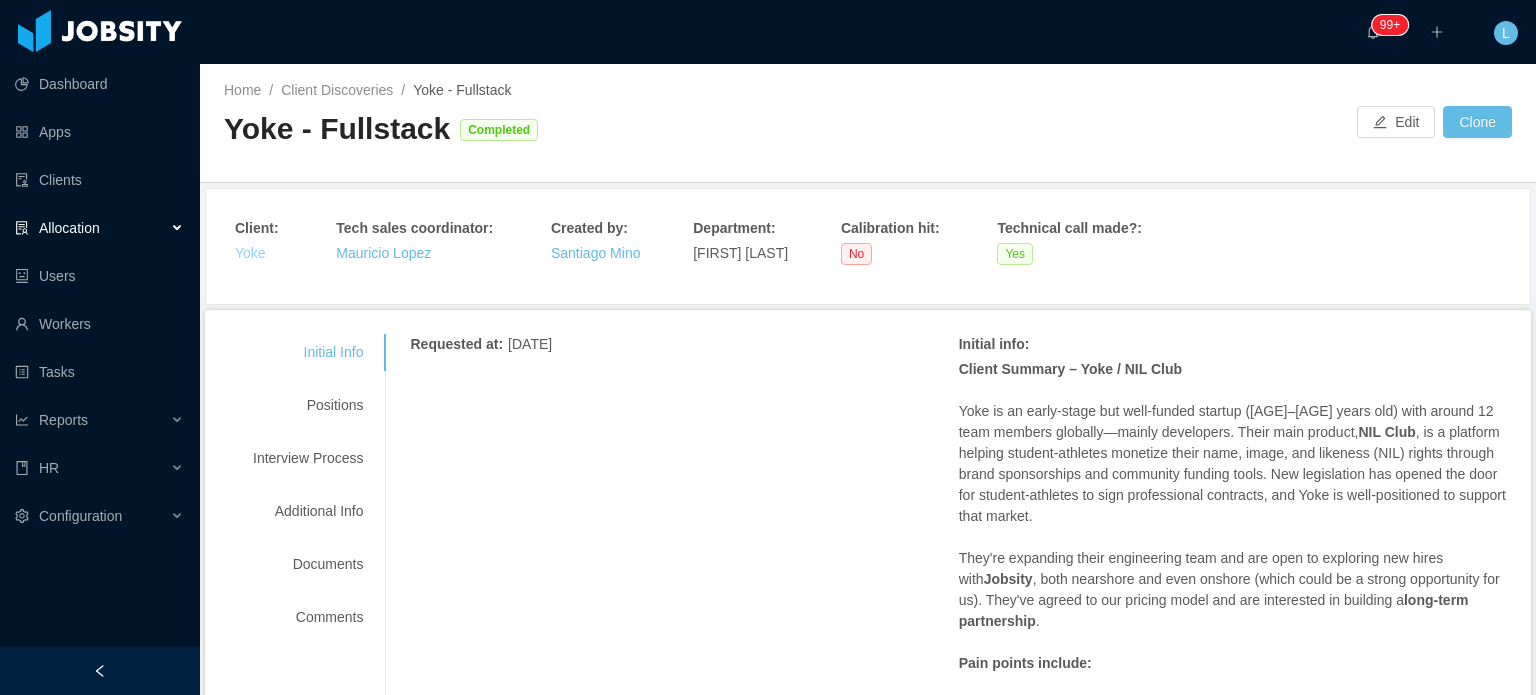 click on "Yoke" at bounding box center (250, 253) 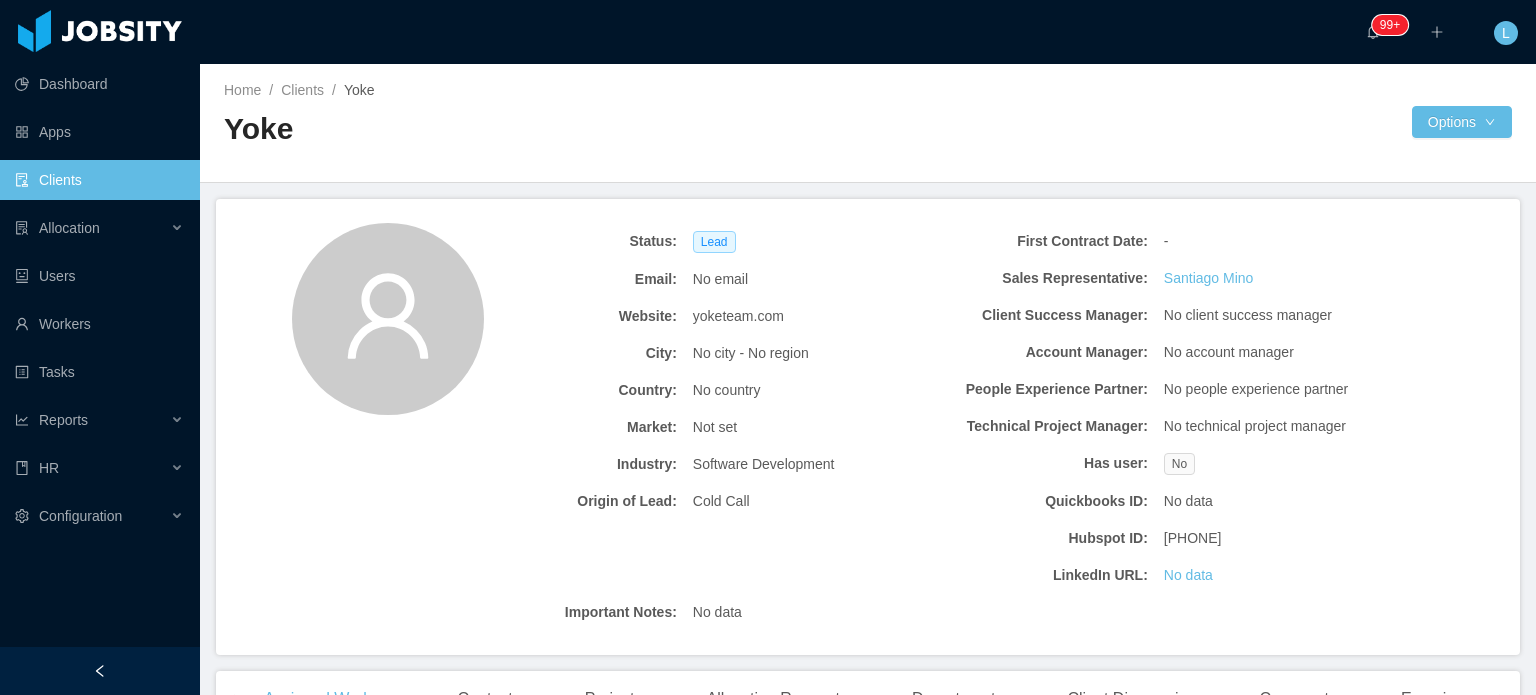 click on "yoketeam.com" at bounding box center [738, 316] 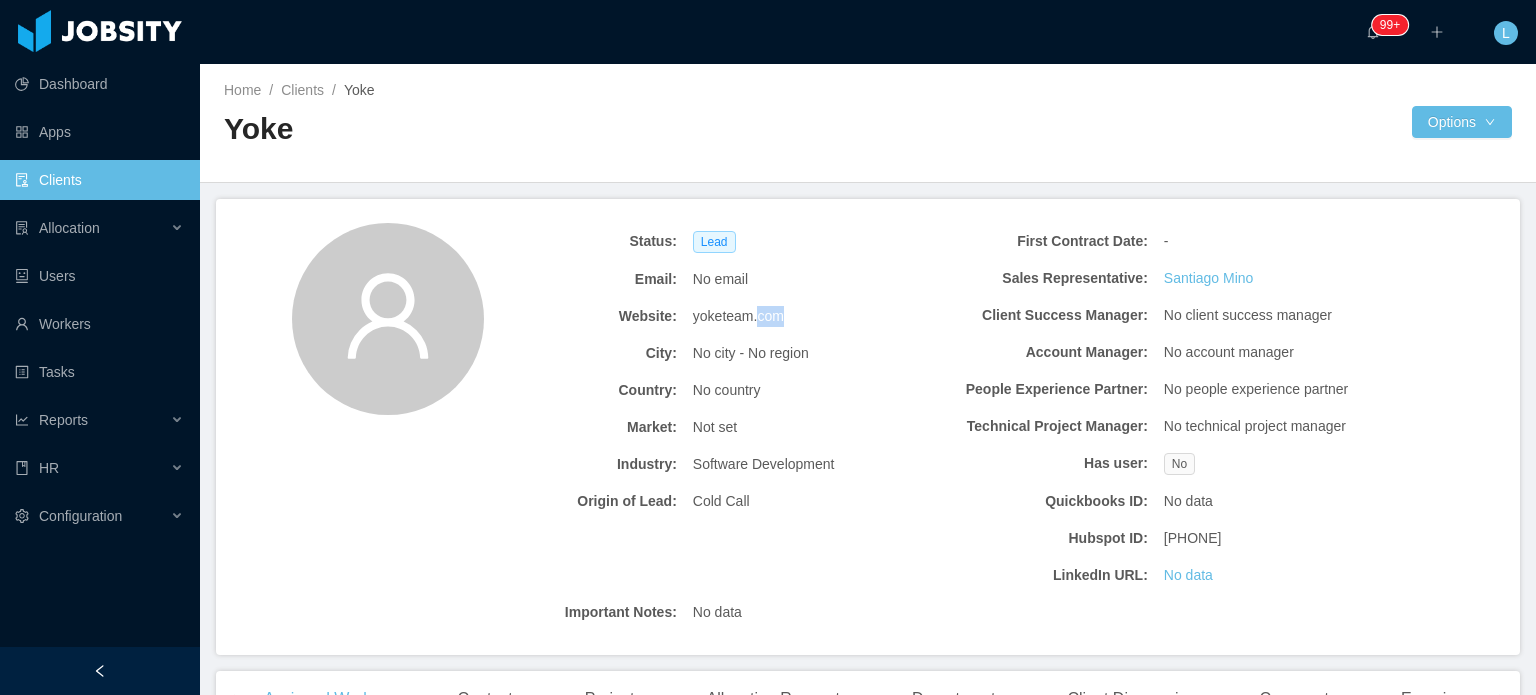 click on "yoketeam.com" at bounding box center [738, 316] 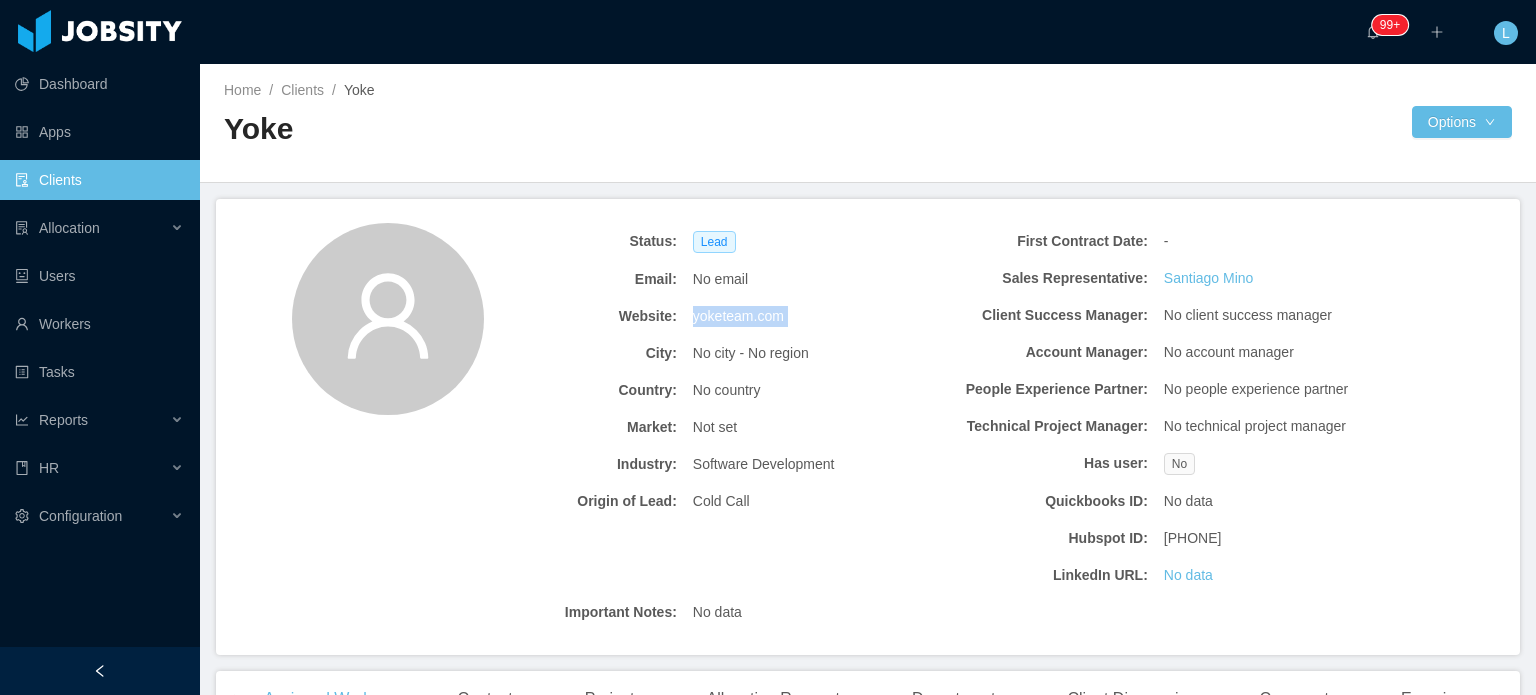 click on "yoketeam.com" at bounding box center (738, 316) 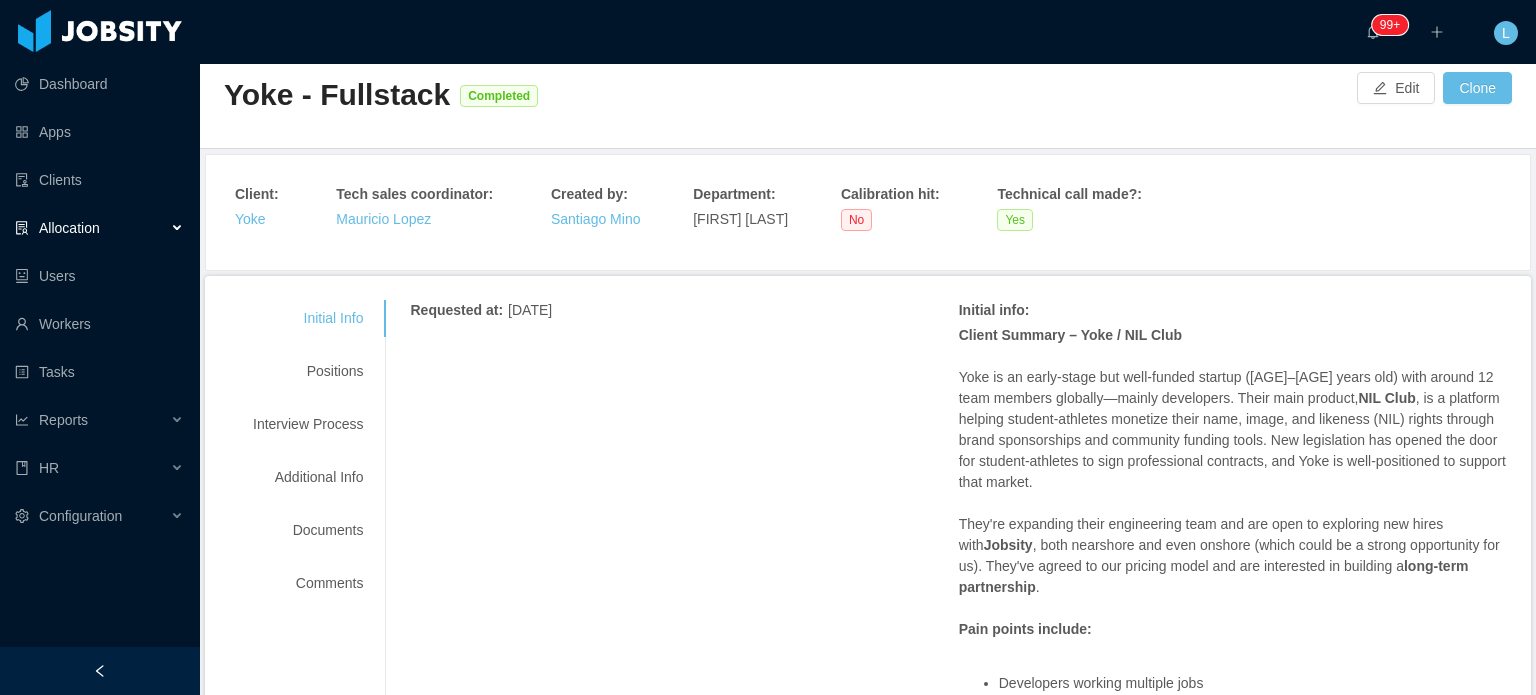 scroll, scrollTop: 30, scrollLeft: 0, axis: vertical 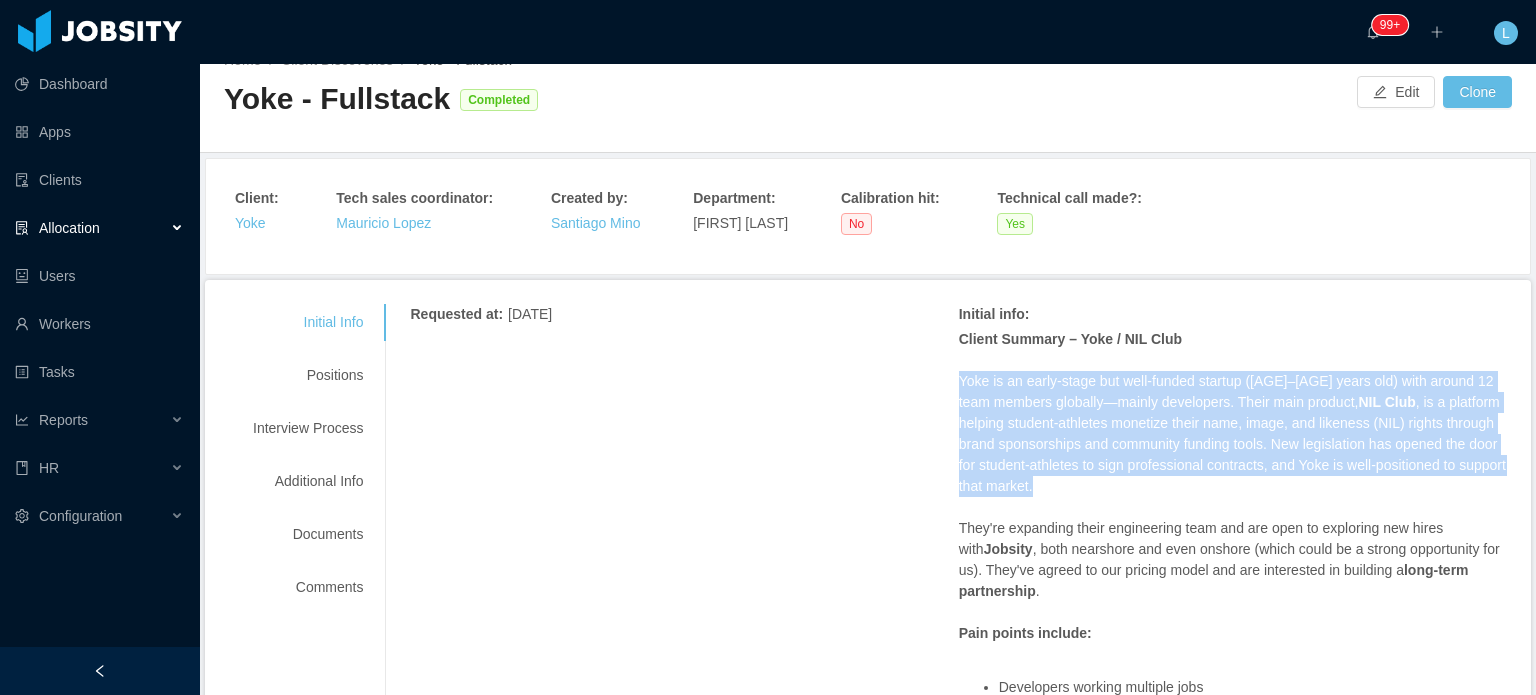 drag, startPoint x: 949, startPoint y: 378, endPoint x: 1467, endPoint y: 489, distance: 529.7594 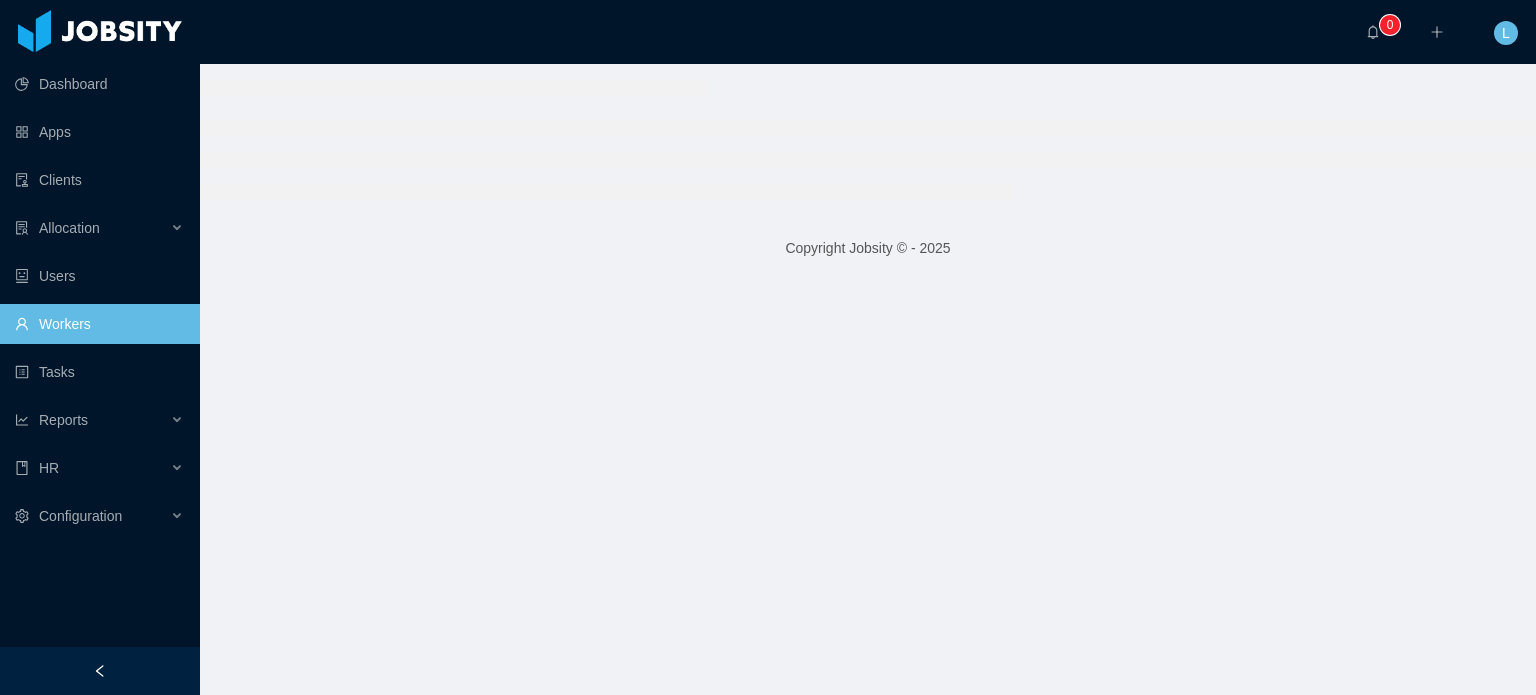 scroll, scrollTop: 0, scrollLeft: 0, axis: both 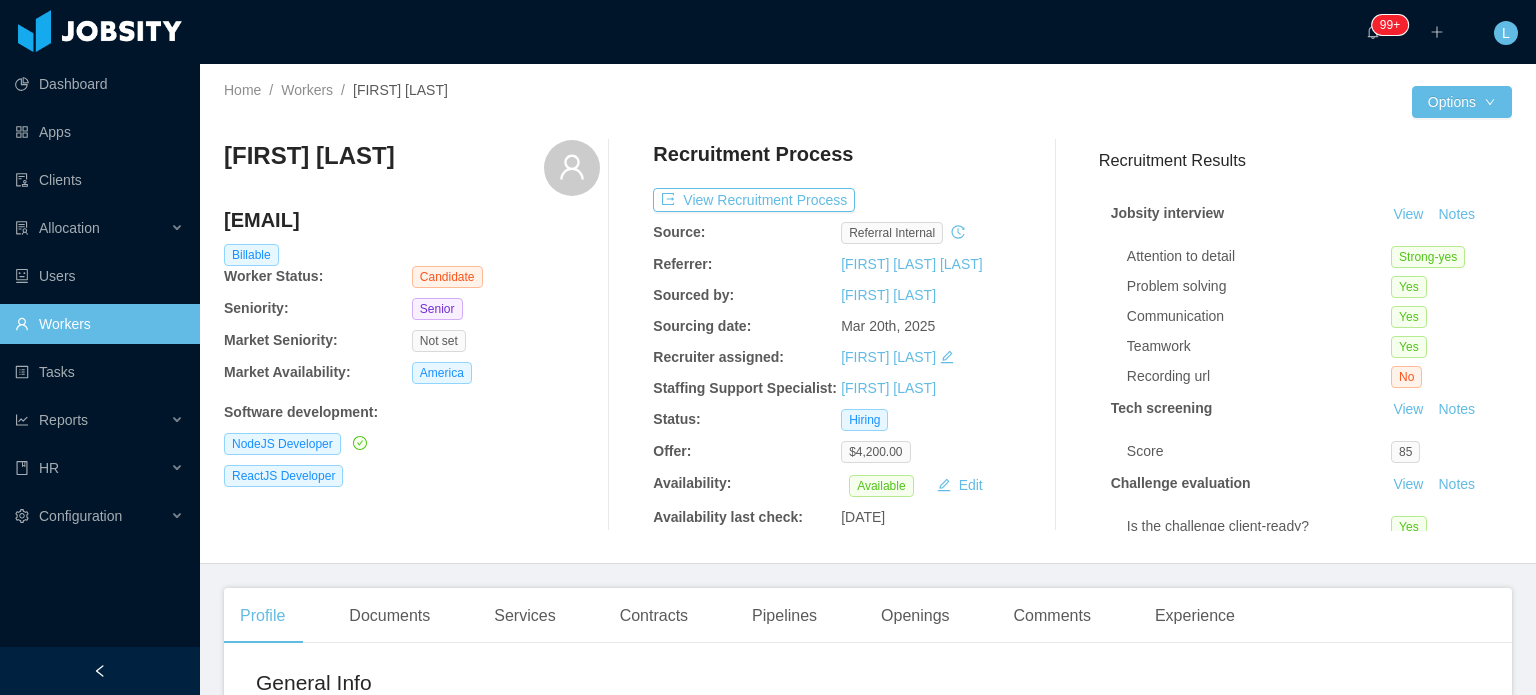 click on "[EMAIL]" at bounding box center (412, 220) 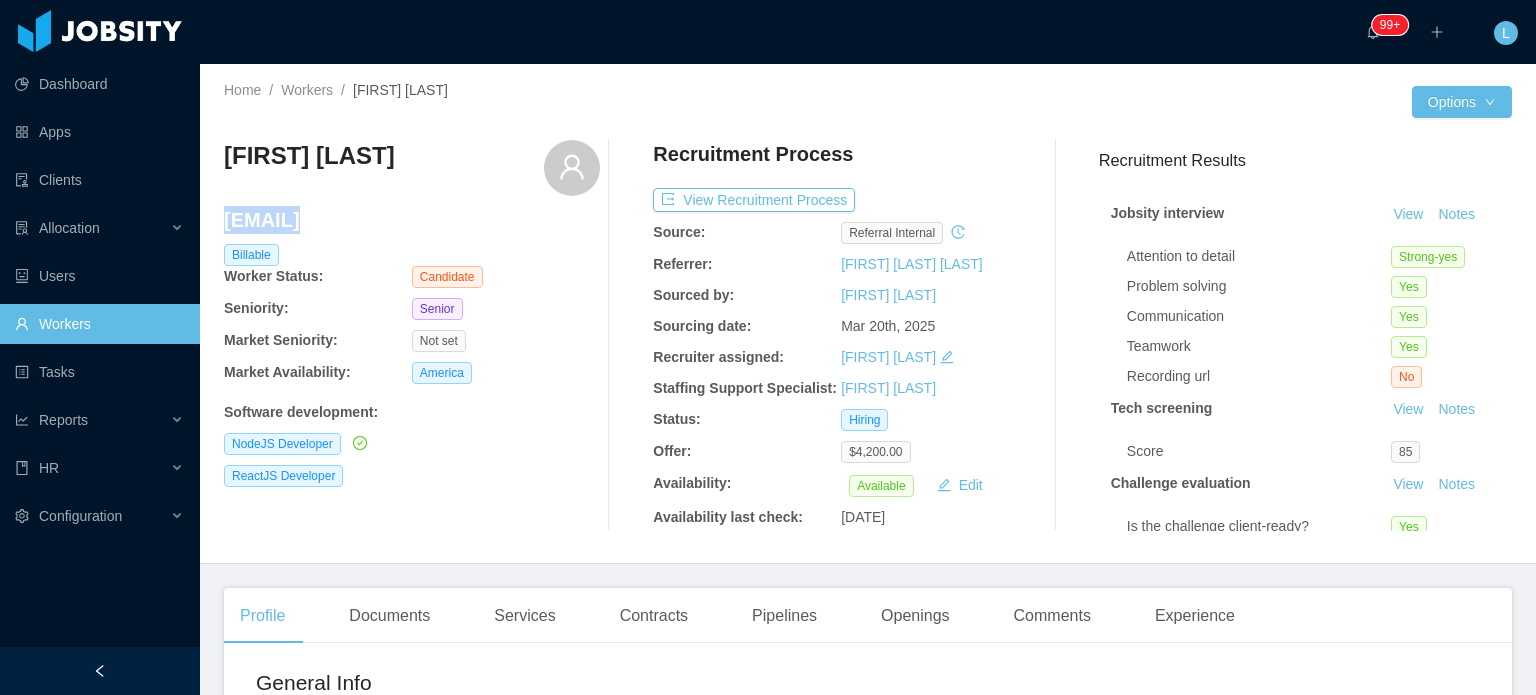 click on "souzaleonardo1689@gmail.com" at bounding box center (412, 220) 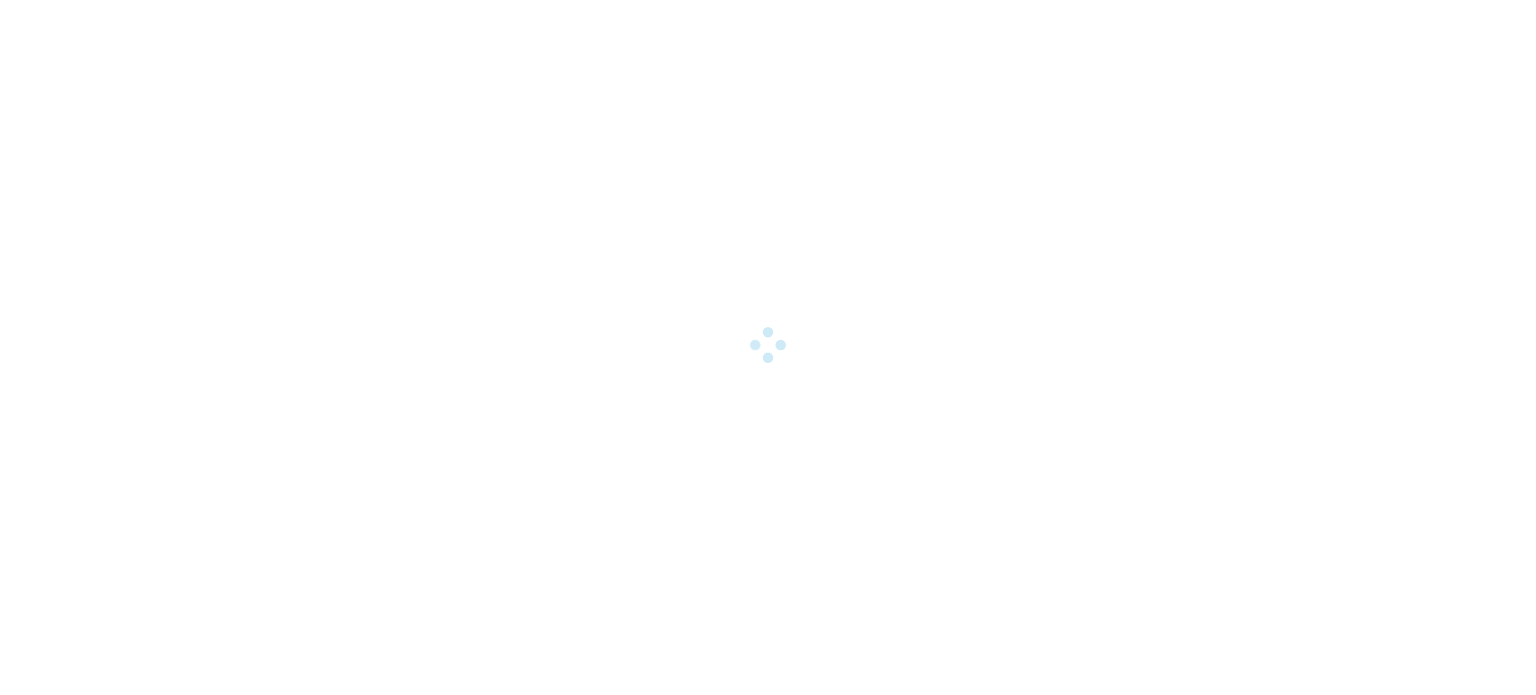 scroll, scrollTop: 0, scrollLeft: 0, axis: both 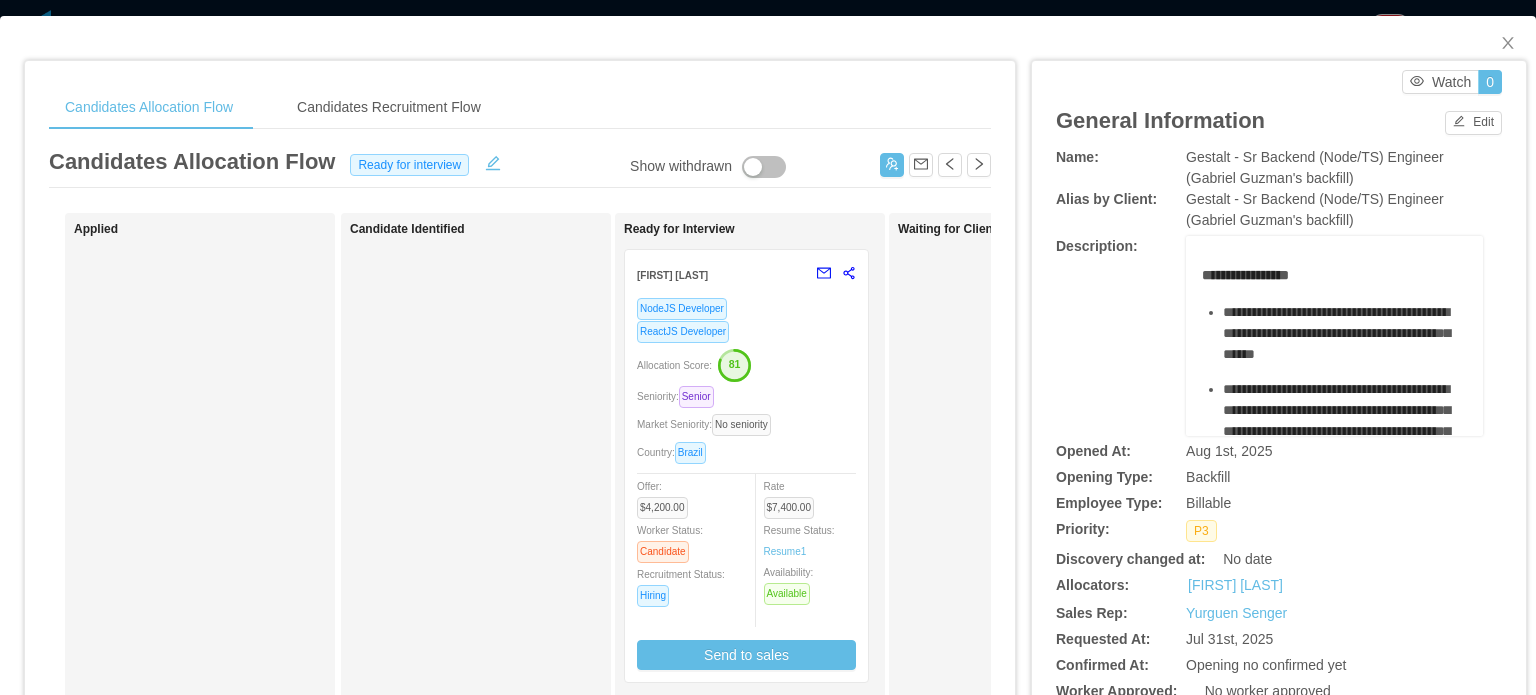 click on "Market Seniority:   No seniority" at bounding box center [746, 424] 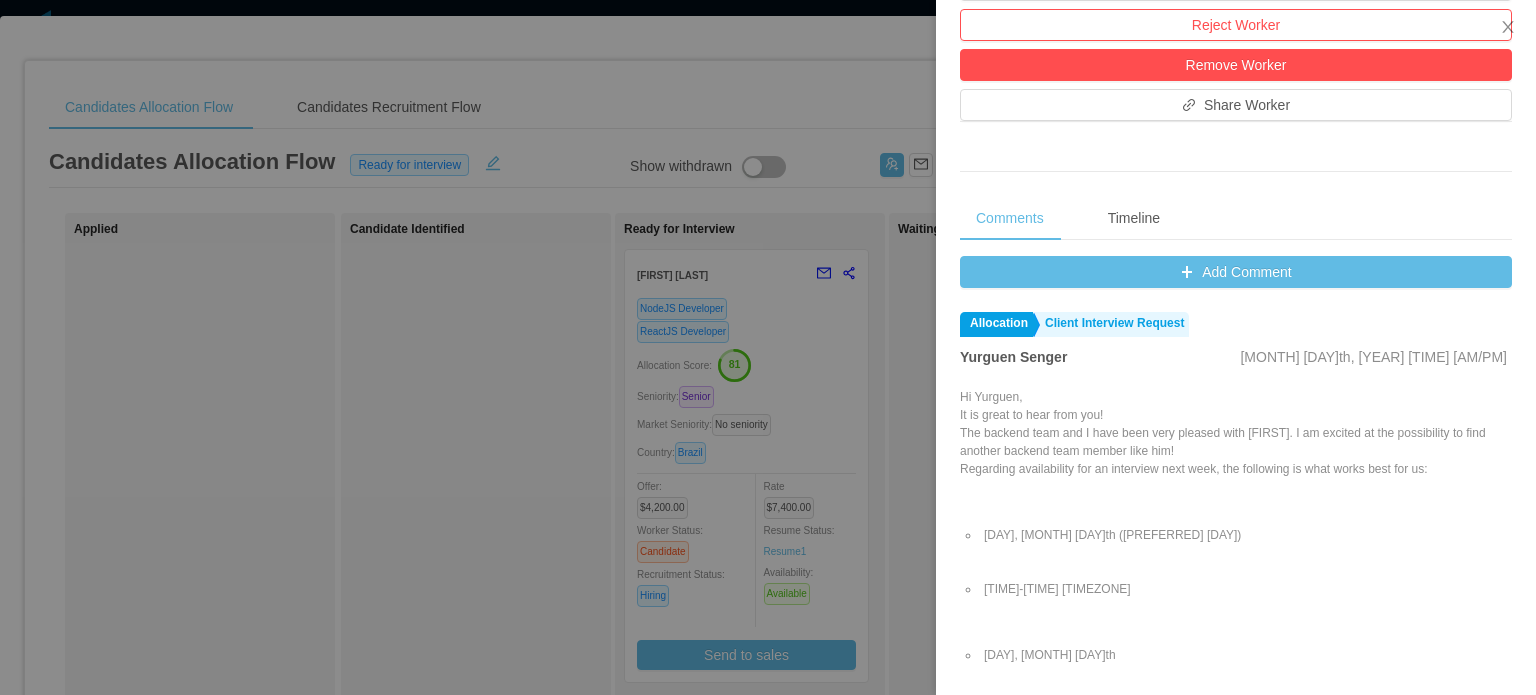 scroll, scrollTop: 800, scrollLeft: 0, axis: vertical 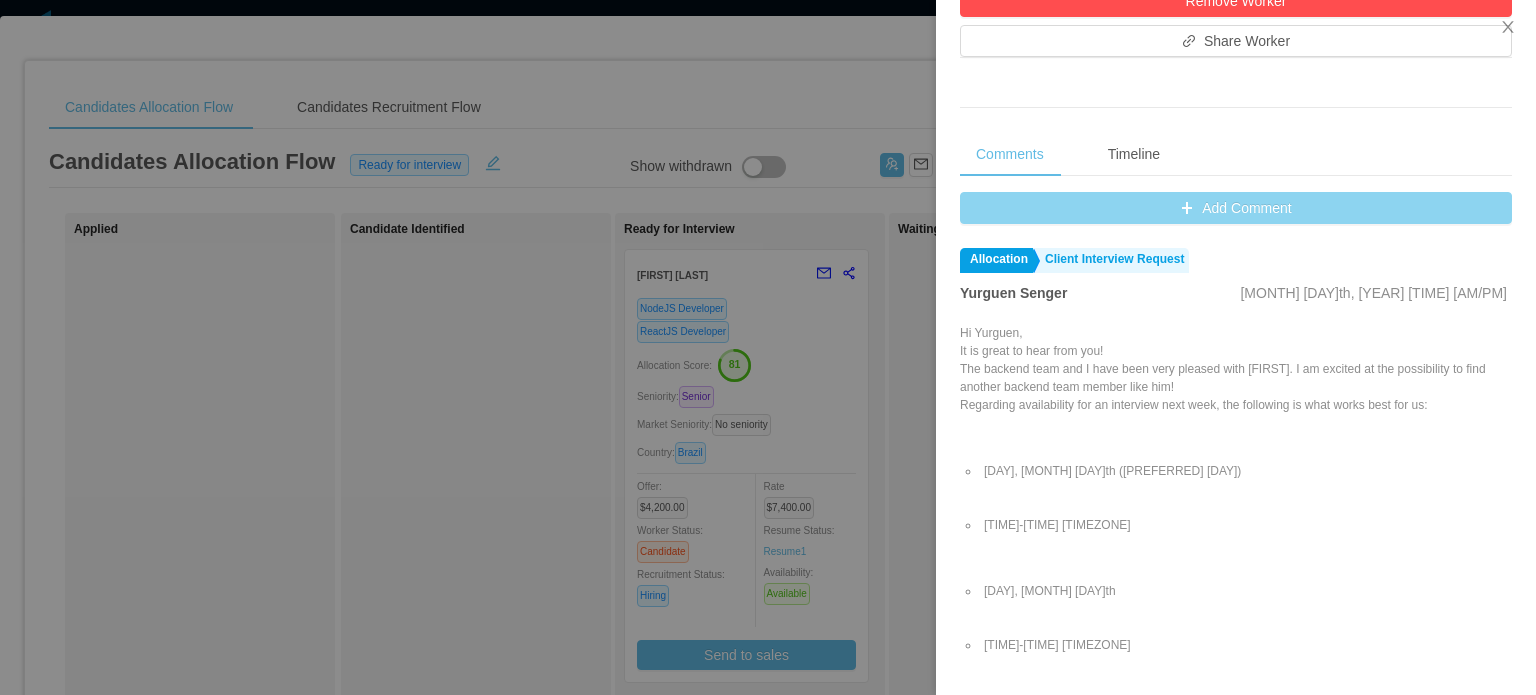 click on "Add Comment" at bounding box center (1236, 208) 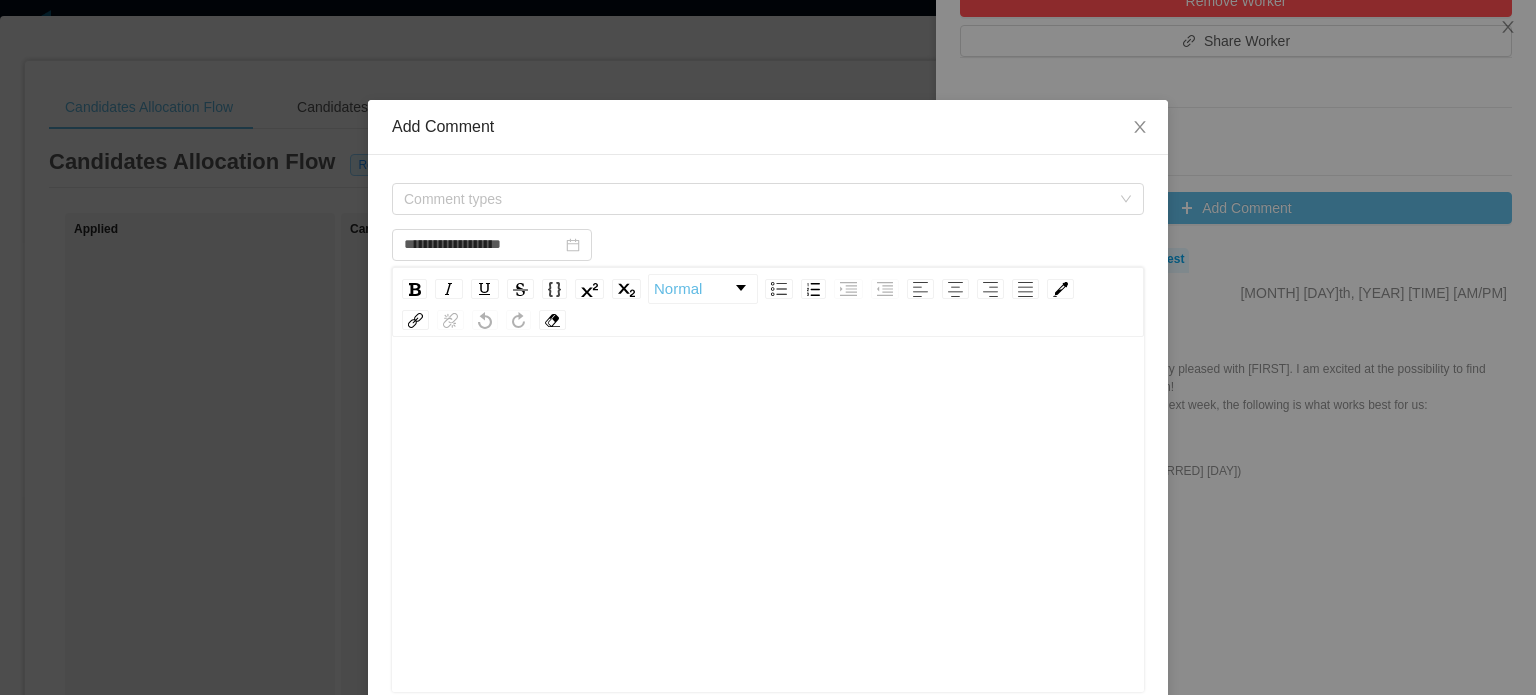 click at bounding box center [768, 546] 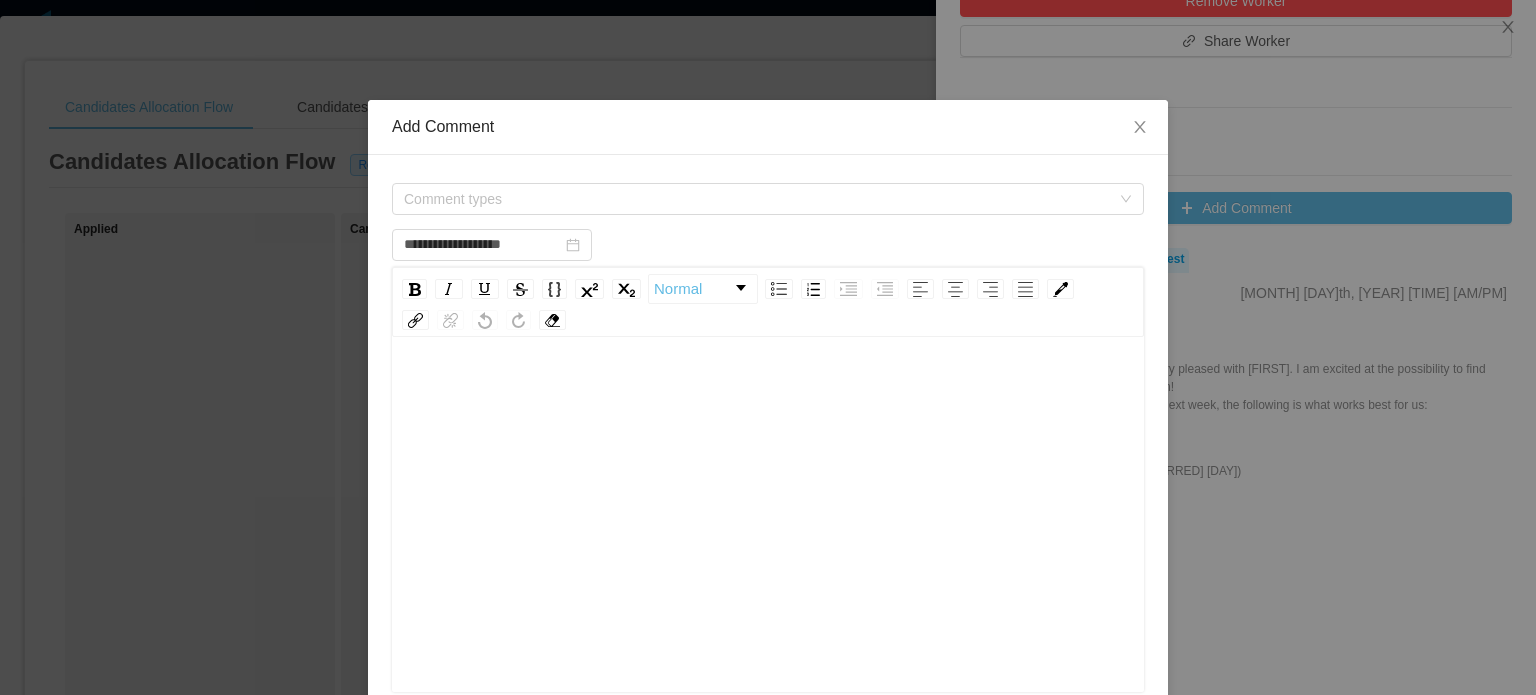 type 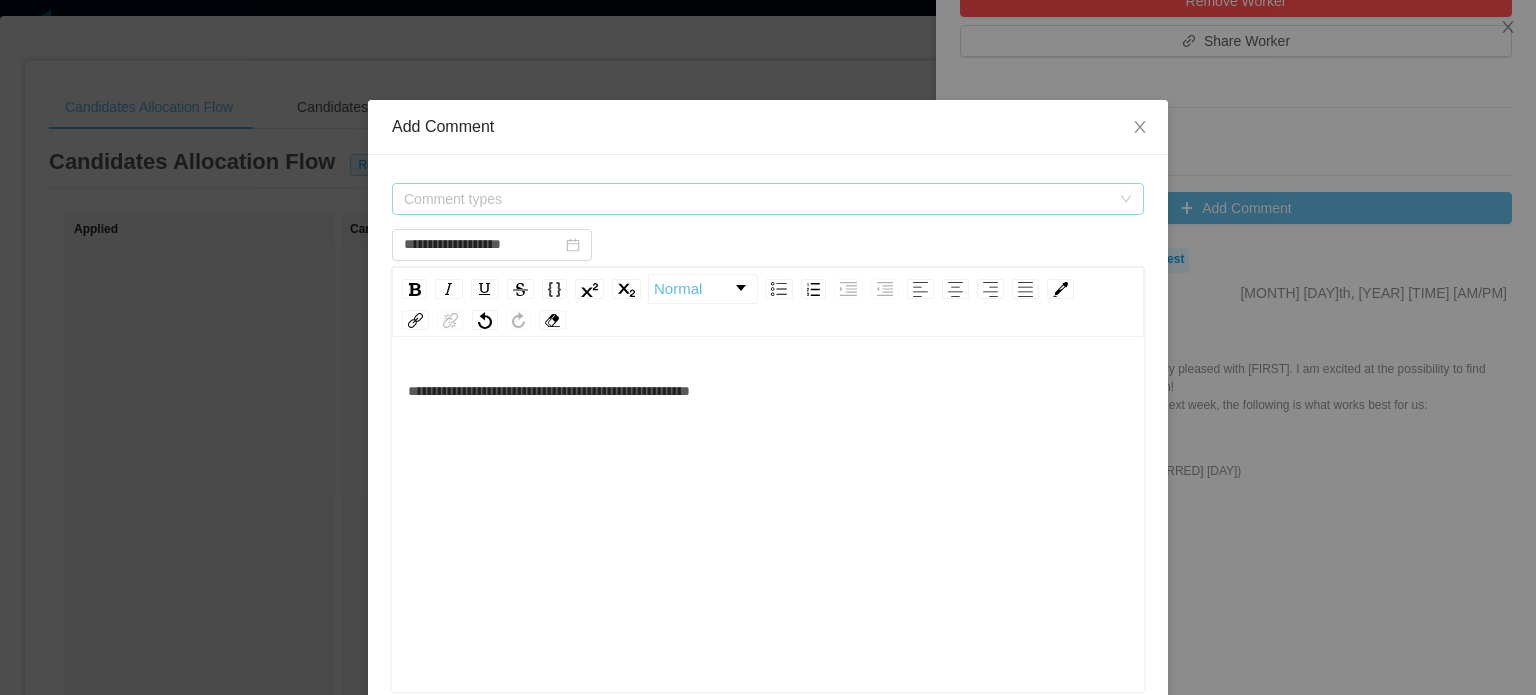 click on "Comment types" at bounding box center (761, 199) 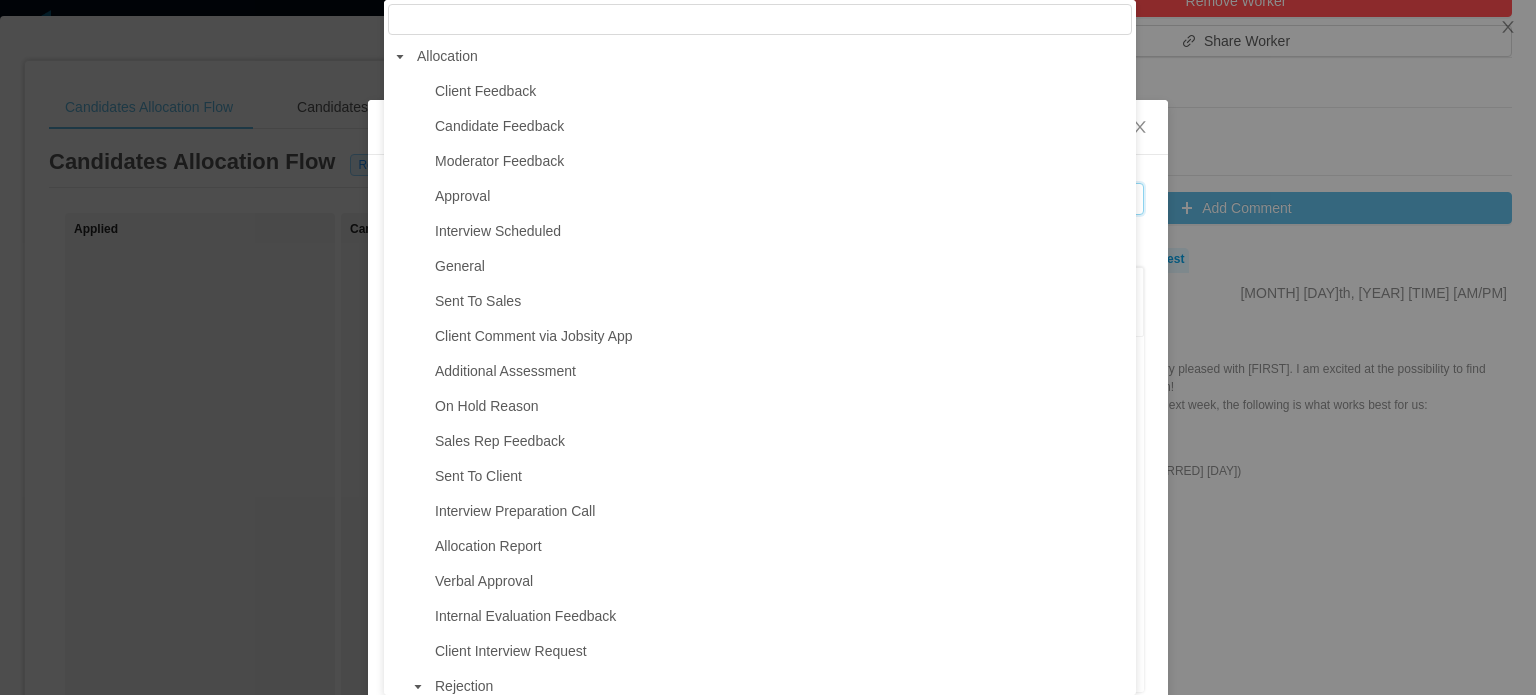 click on "Client Feedback Candidate Feedback Moderator Feedback Approval Interview Scheduled General Sent To Sales Client Comment via Jobsity App Additional Assessment On Hold Reason Sales Rep Feedback Sent To Client Interview Preparation Call Allocation Report Verbal Approval Internal Evaluation Feedback Client Interview Request Rejection Budget Calibration Hit made by Sales Calibration Hit made by TA Candidate sent to the client due to TA strategy Candidate sent with partial evaluation process by IT (Fast track) Candidate sent with partial evaluation process by TA (Fast track) Candidate with missing skills sent due to time preservation Change on Client's needs Change in Role specs Change of Internal Management Doesn't agree with our model/Documentation issue English Fluency Less Seniority sent due to budget Missing info in Client Discovery No feedback Others Resume Resume rejection Soft Skills Ability to work independently Attention to detail Communication (Communicative/Engaging) Overall Cultural fit with the client" at bounding box center (760, 1071) 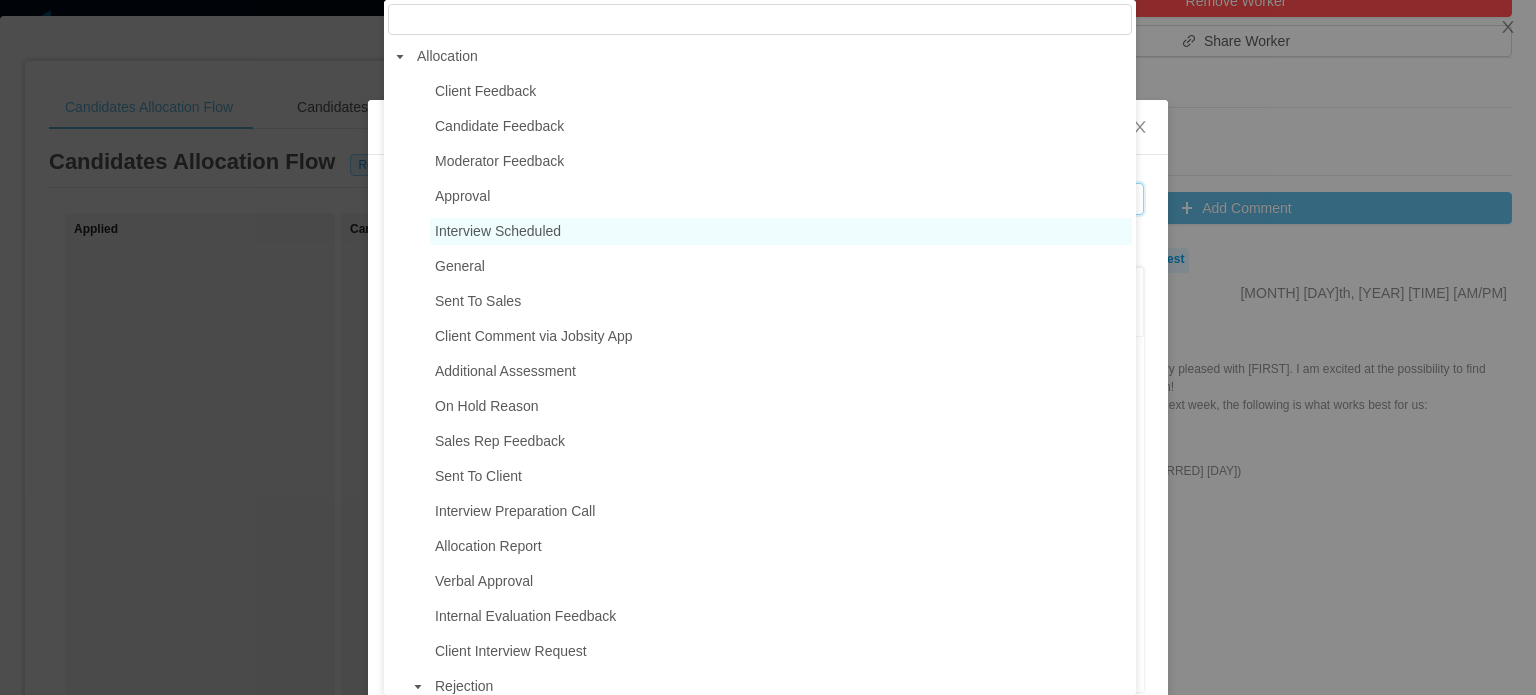 click on "Interview Scheduled" at bounding box center (498, 231) 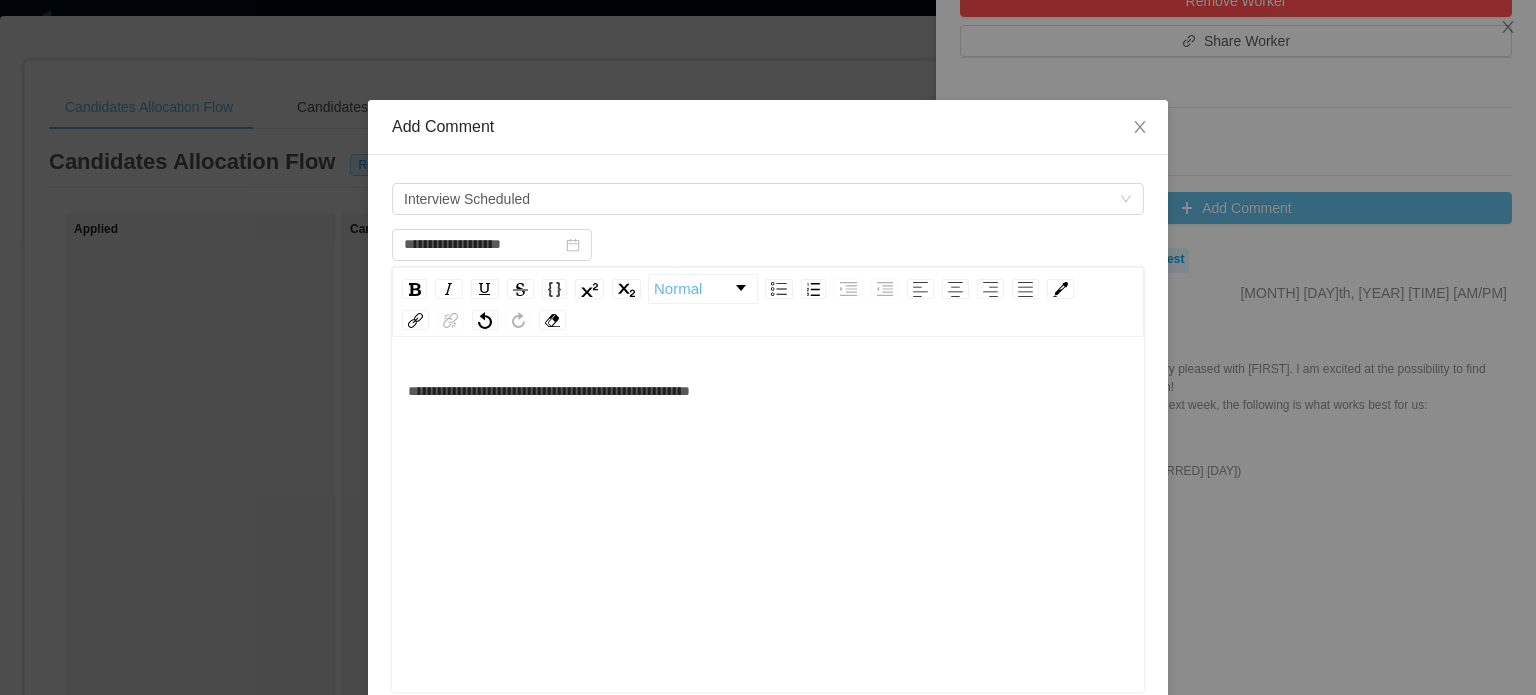 click on "**********" at bounding box center (768, 546) 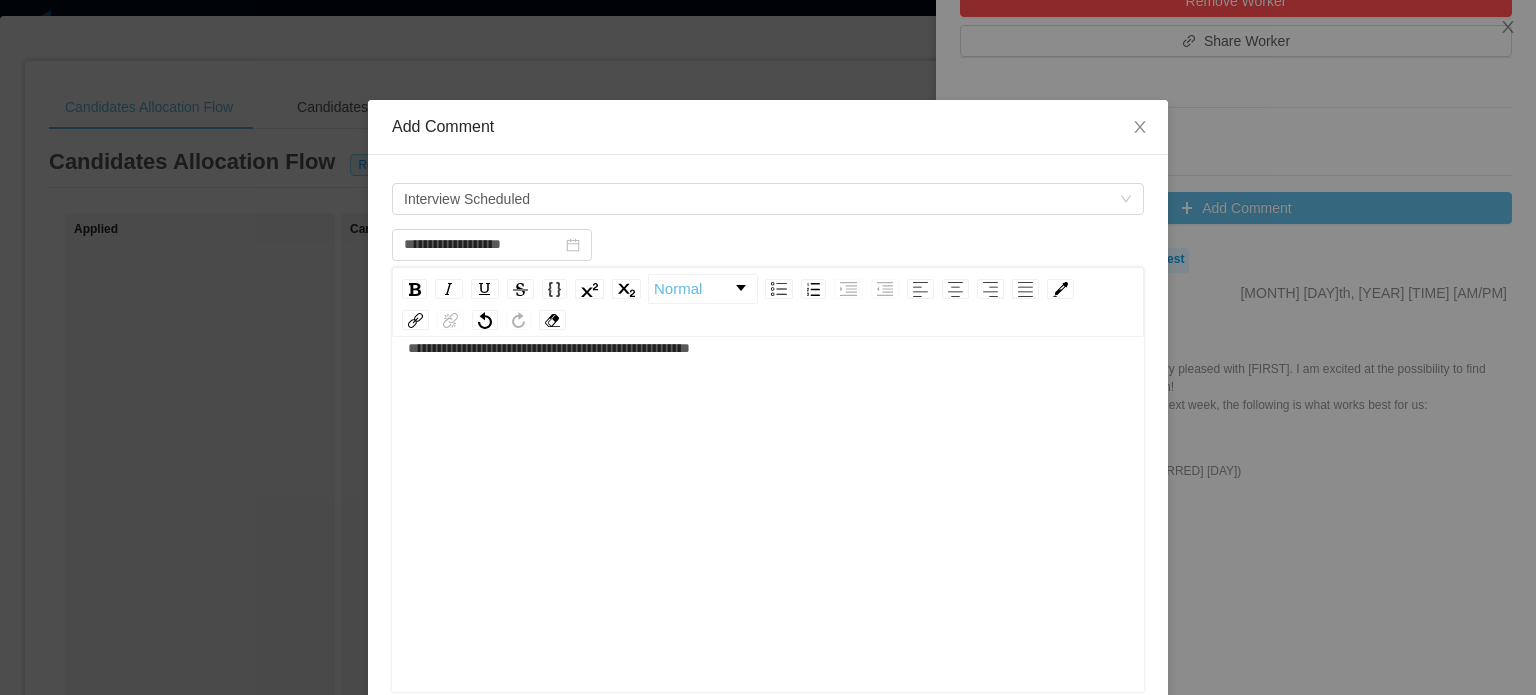 scroll, scrollTop: 44, scrollLeft: 0, axis: vertical 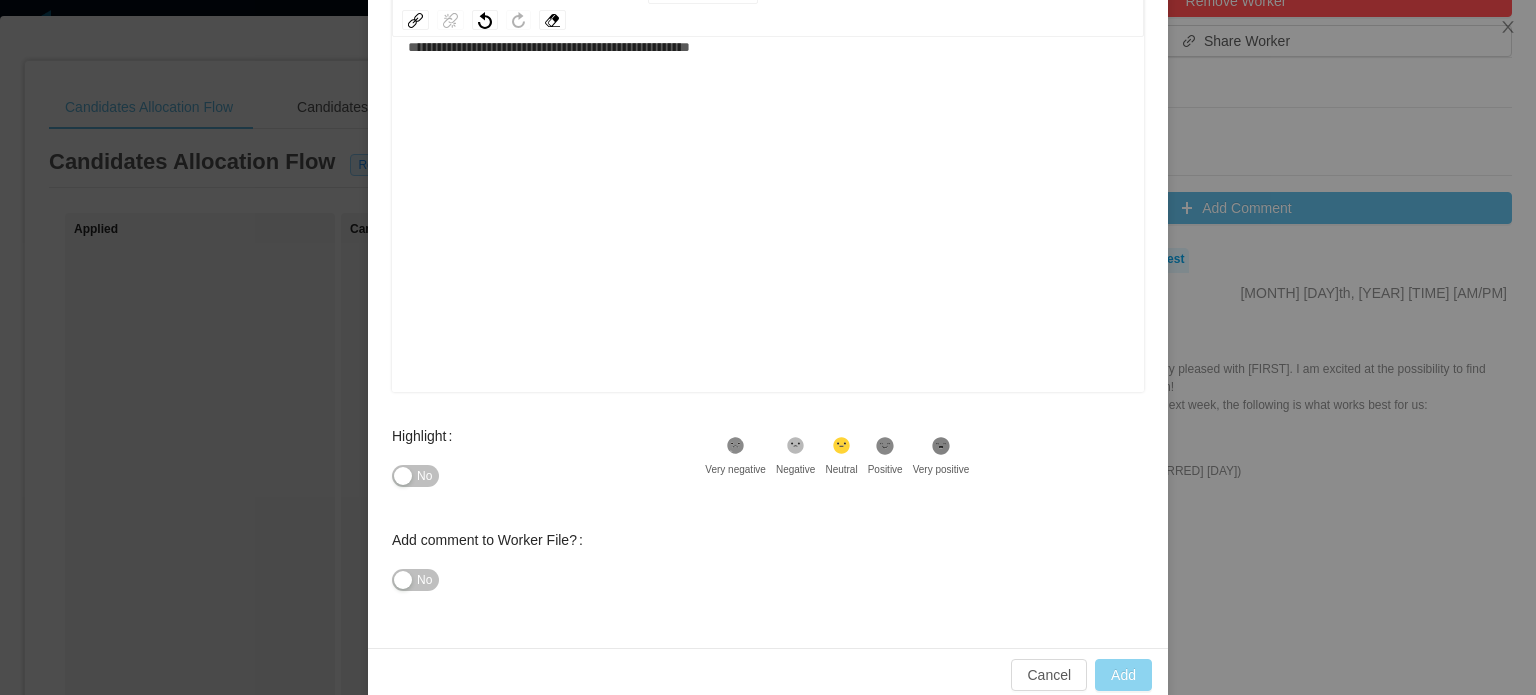 type on "**********" 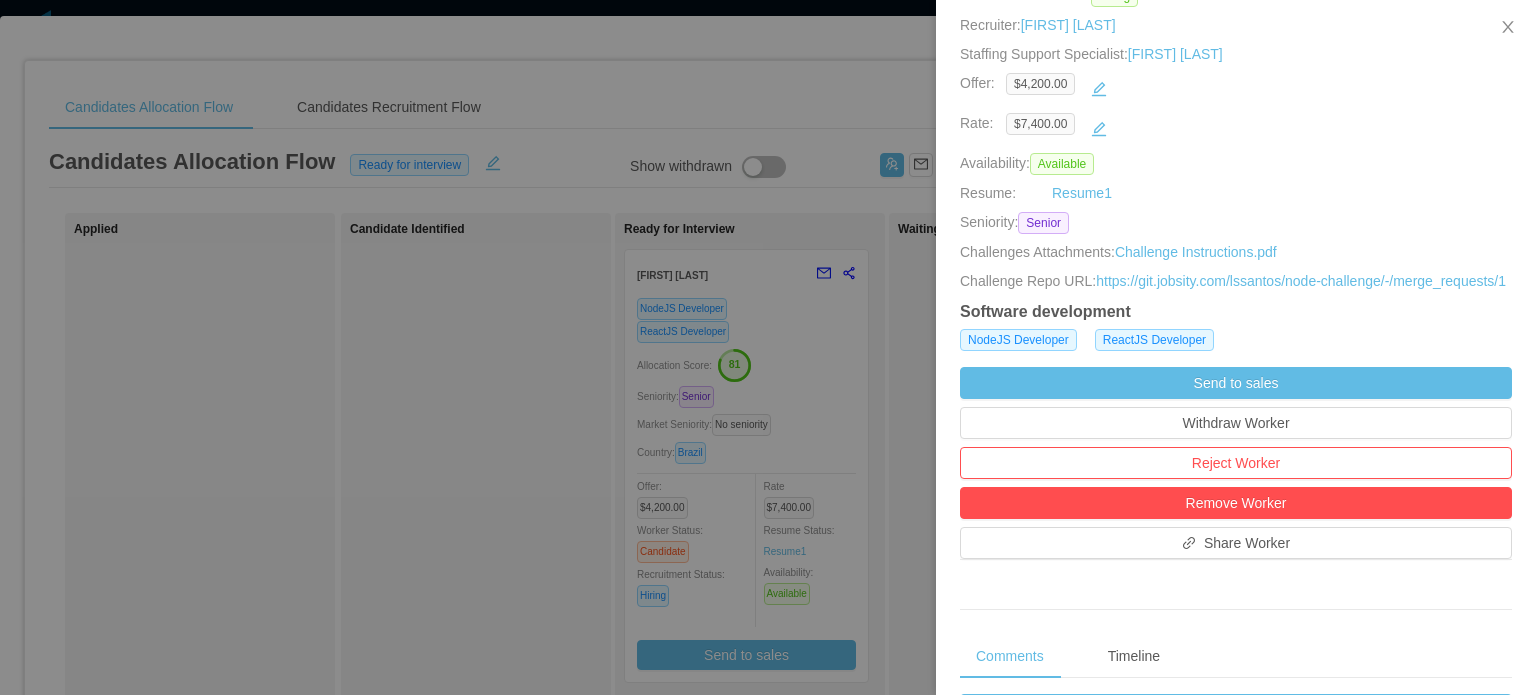 scroll, scrollTop: 0, scrollLeft: 0, axis: both 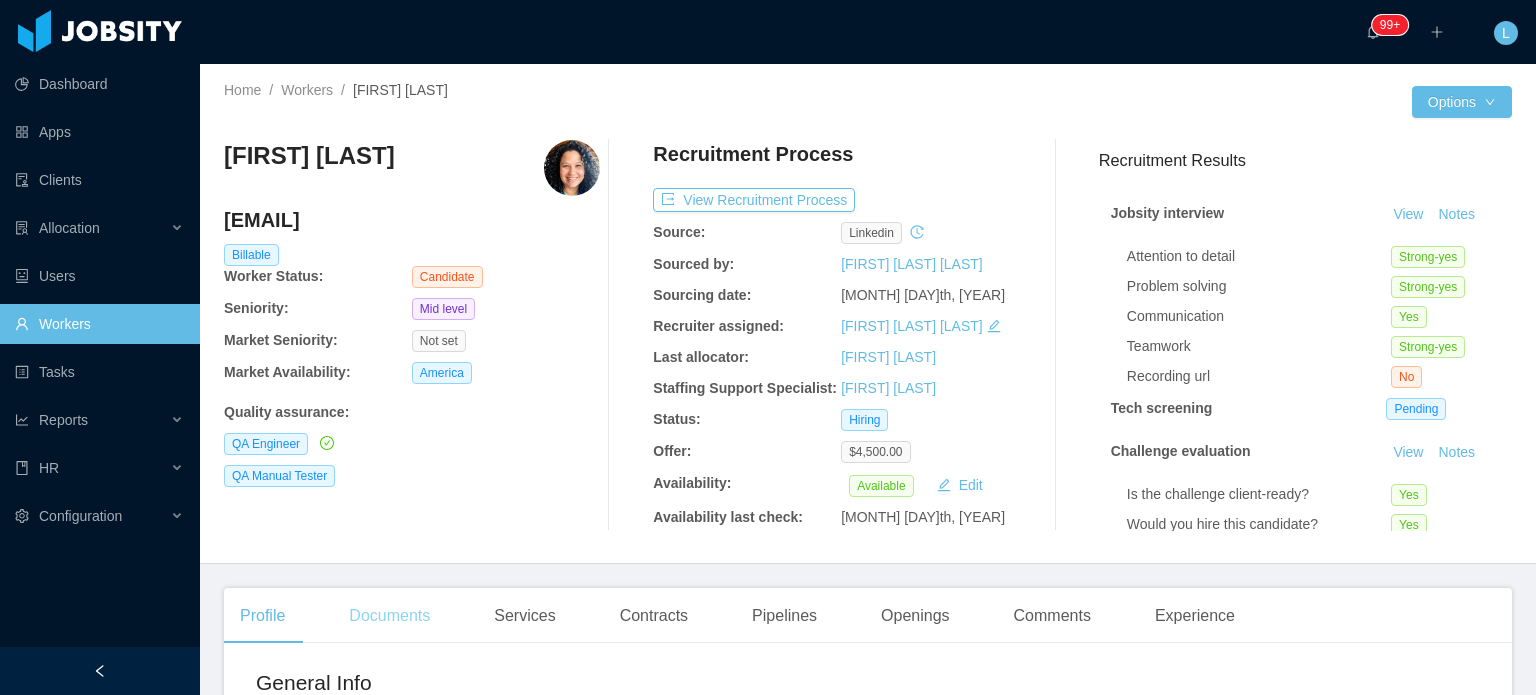 click on "Documents" at bounding box center (389, 616) 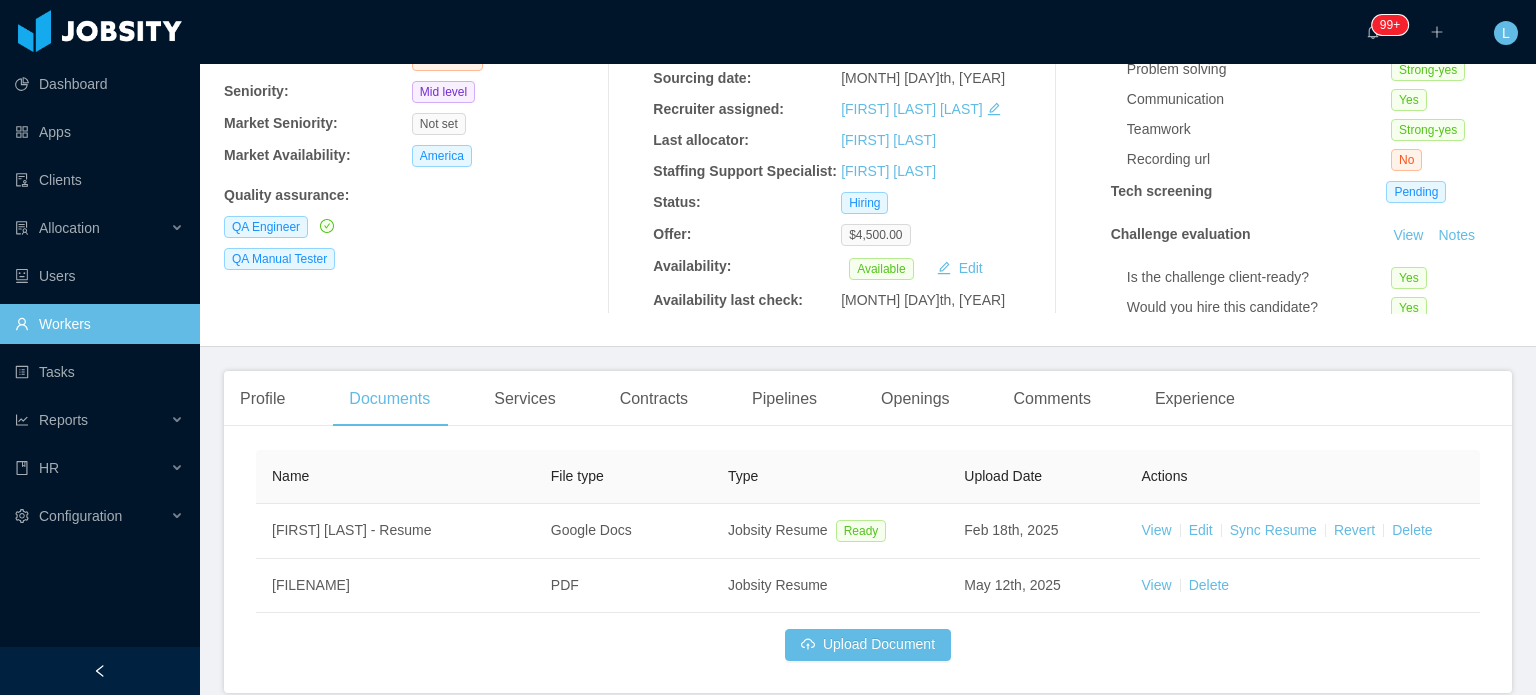 scroll, scrollTop: 246, scrollLeft: 0, axis: vertical 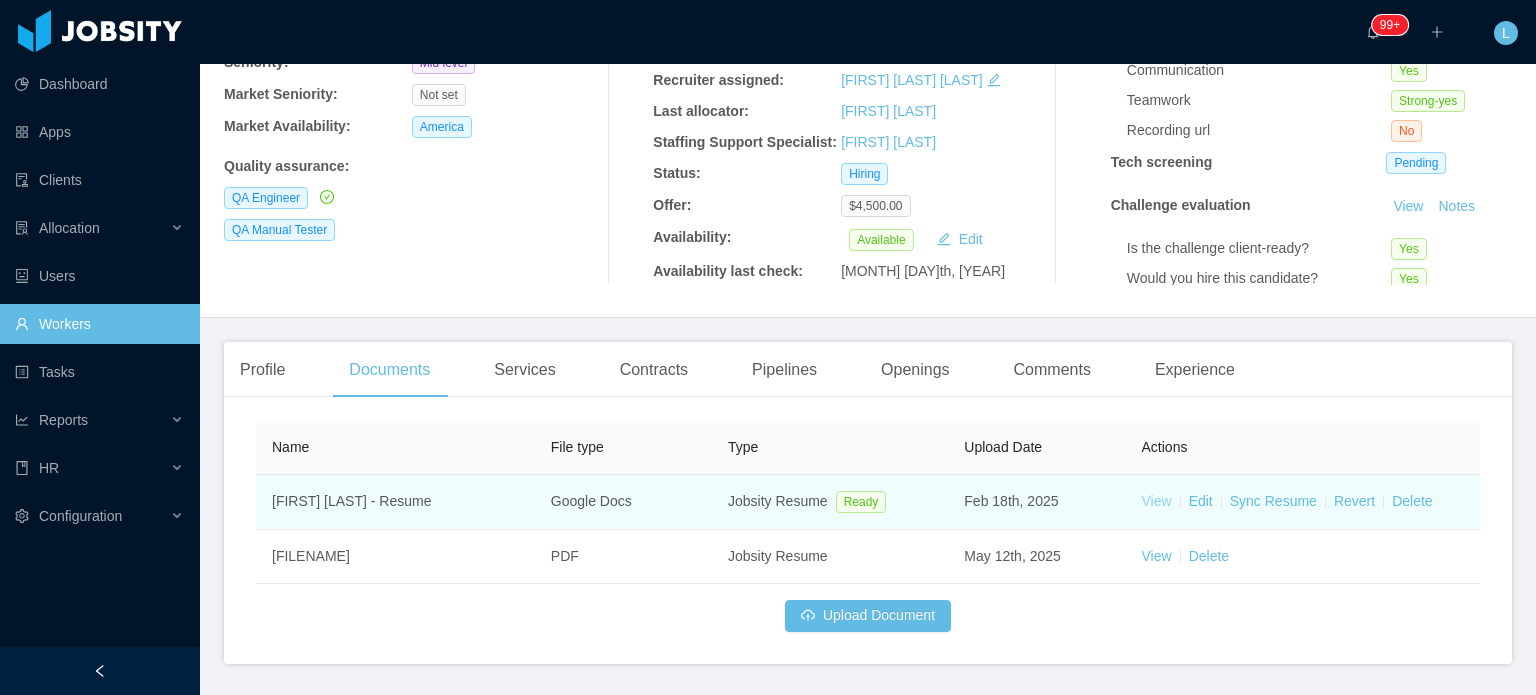 click on "View" at bounding box center (1157, 501) 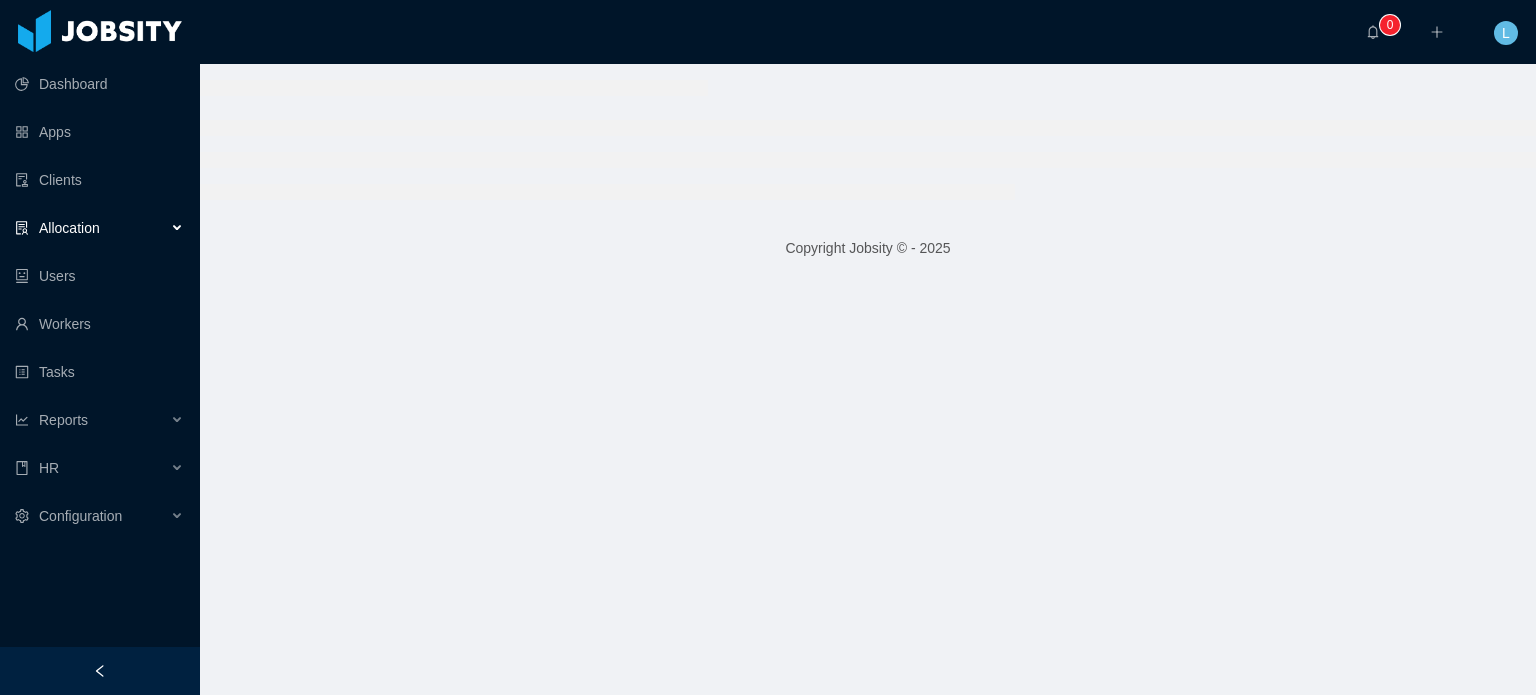 scroll, scrollTop: 0, scrollLeft: 0, axis: both 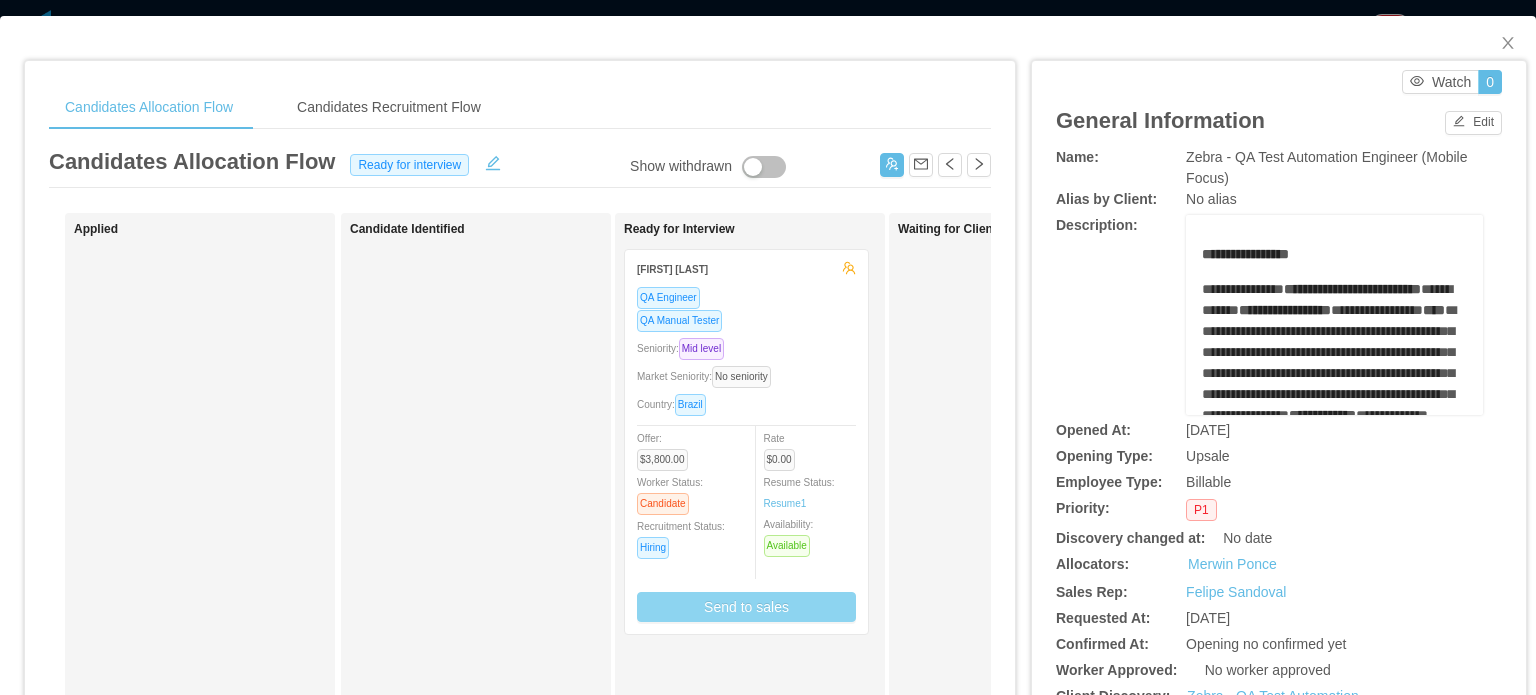 click on "Send to sales" at bounding box center [746, 607] 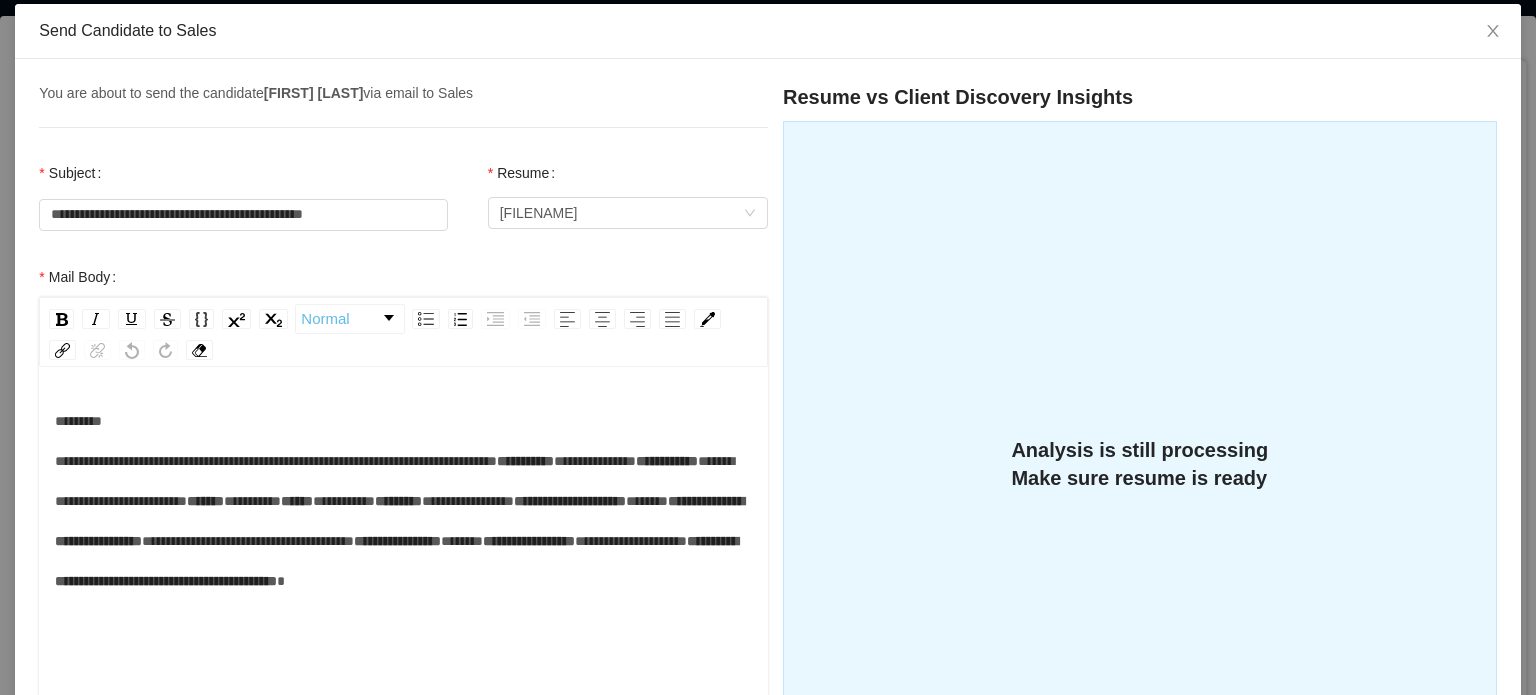 scroll, scrollTop: 300, scrollLeft: 0, axis: vertical 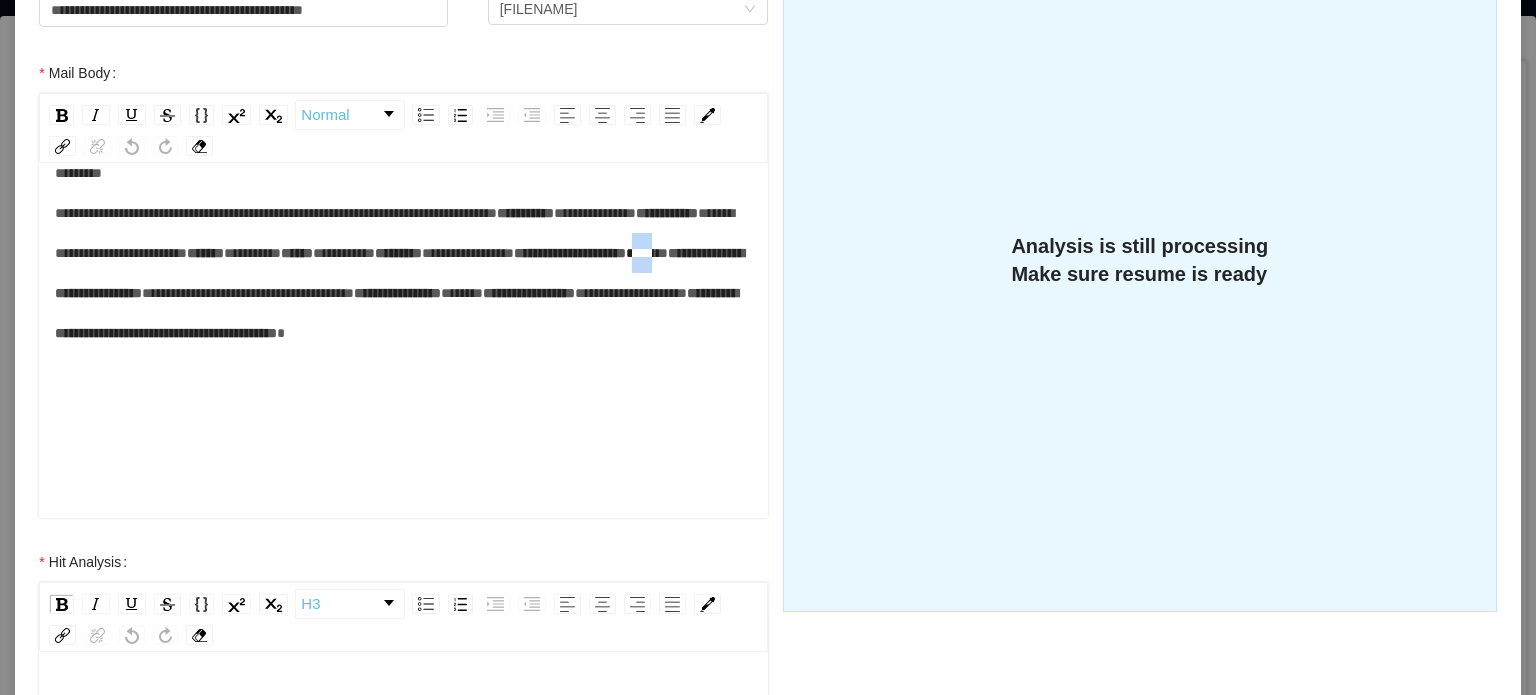 drag, startPoint x: 190, startPoint y: 294, endPoint x: 231, endPoint y: 295, distance: 41.01219 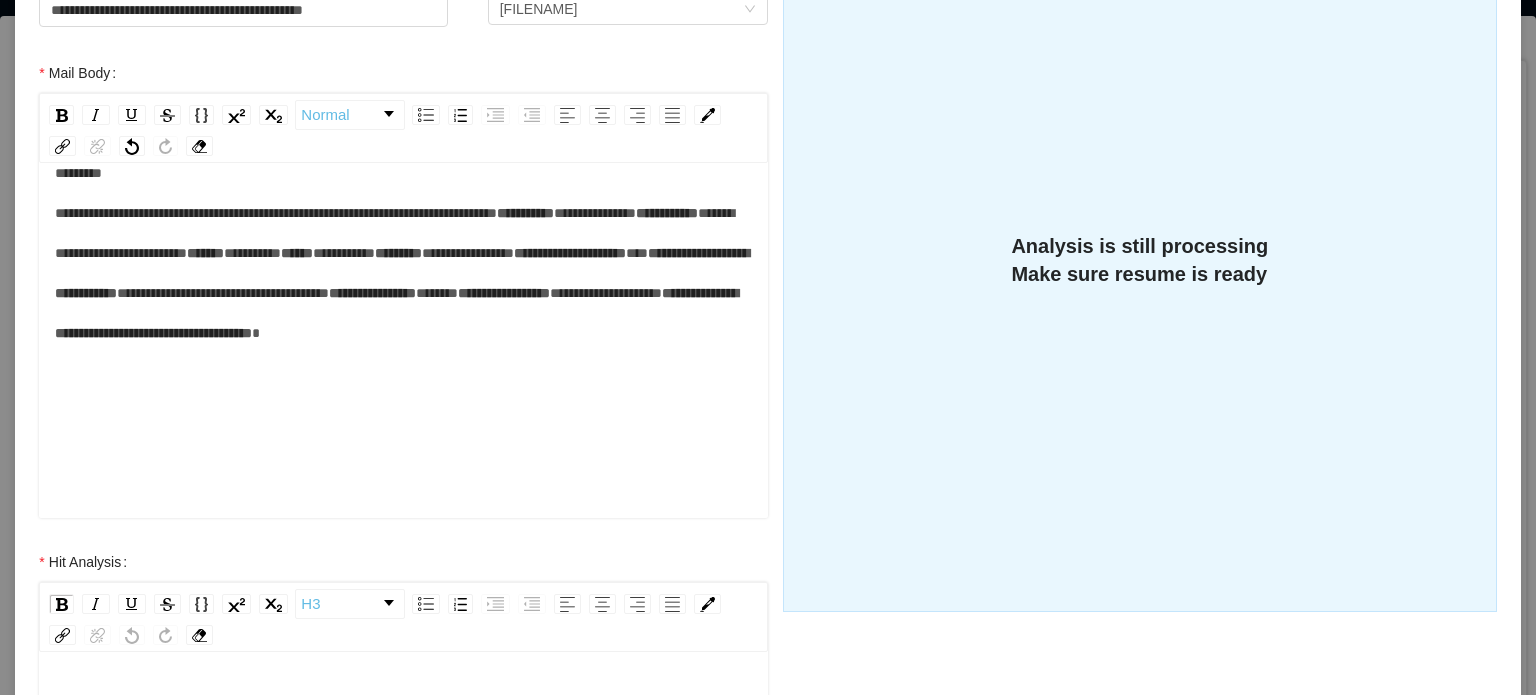 type 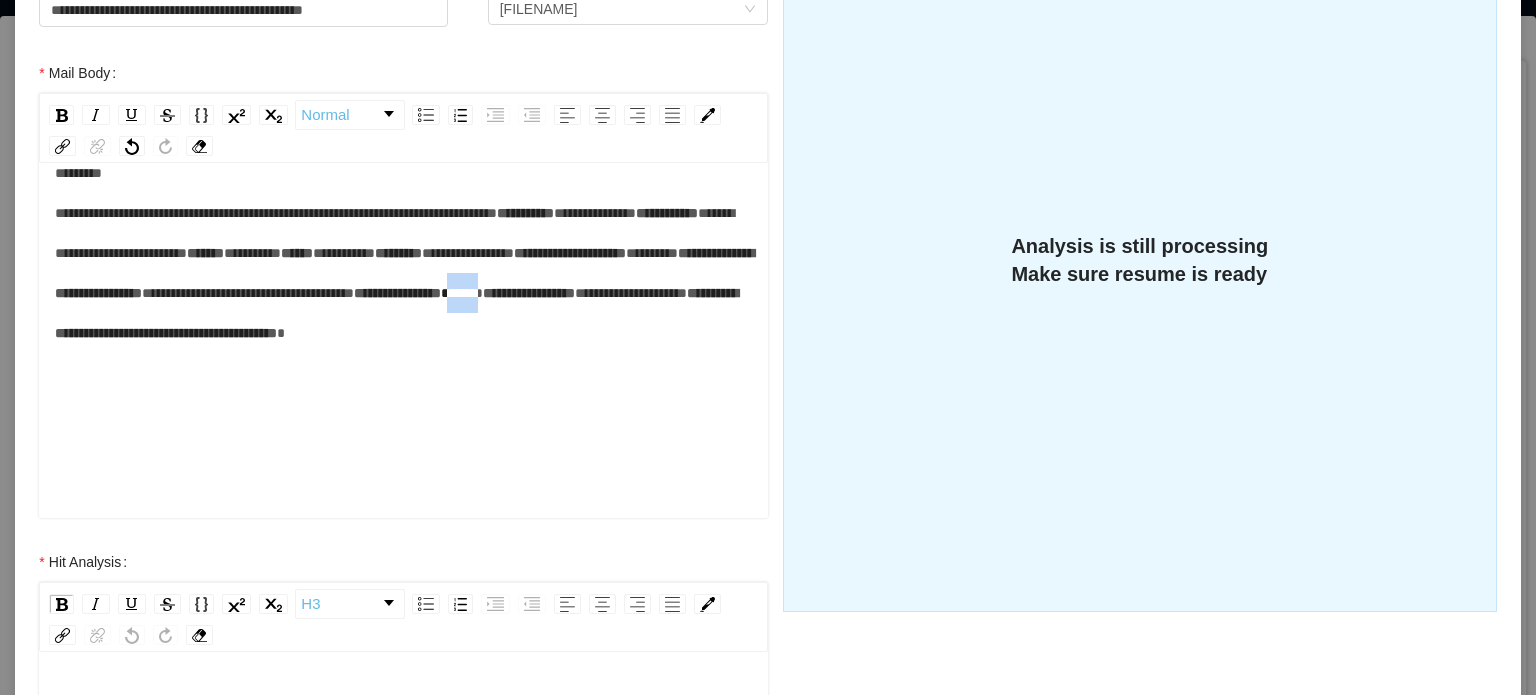 drag, startPoint x: 168, startPoint y: 377, endPoint x: 212, endPoint y: 380, distance: 44.102154 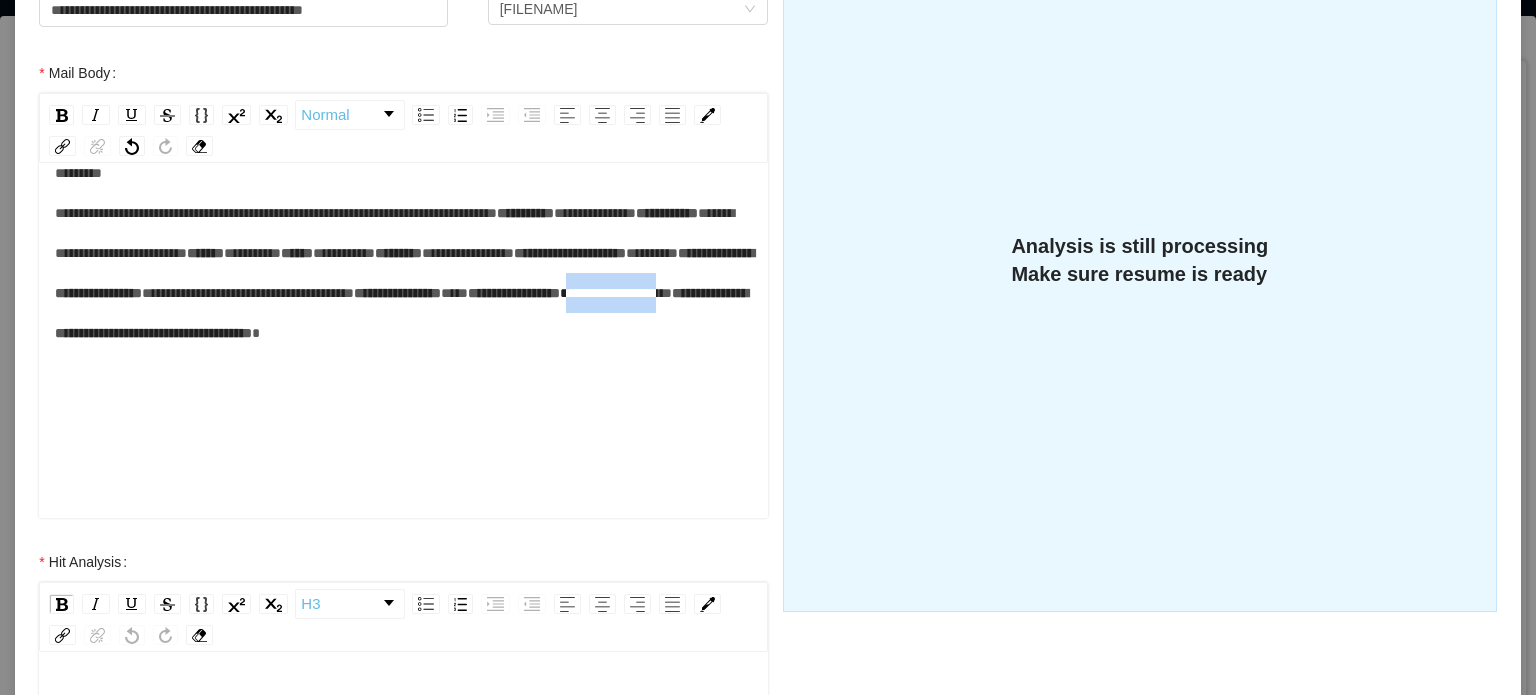drag, startPoint x: 180, startPoint y: 416, endPoint x: 298, endPoint y: 415, distance: 118.004234 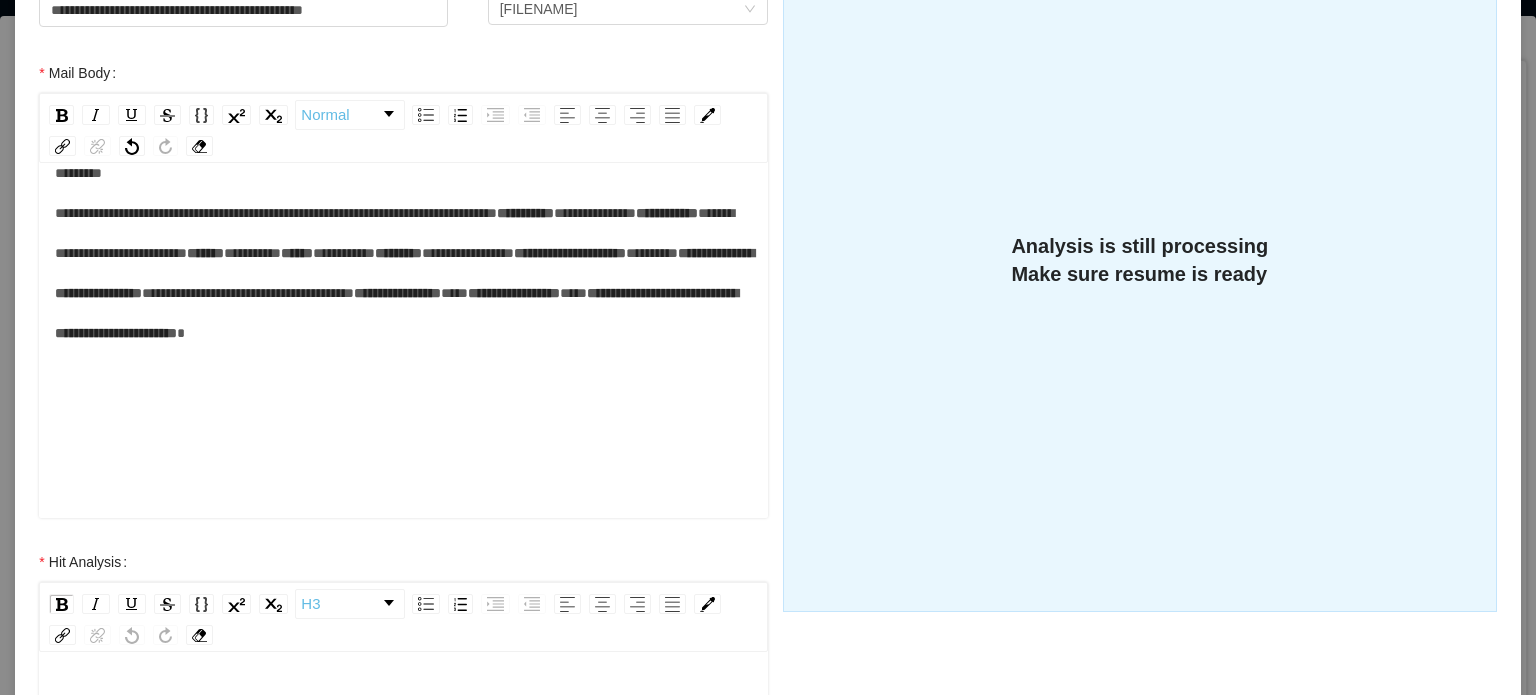 click on "**********" at bounding box center (404, 273) 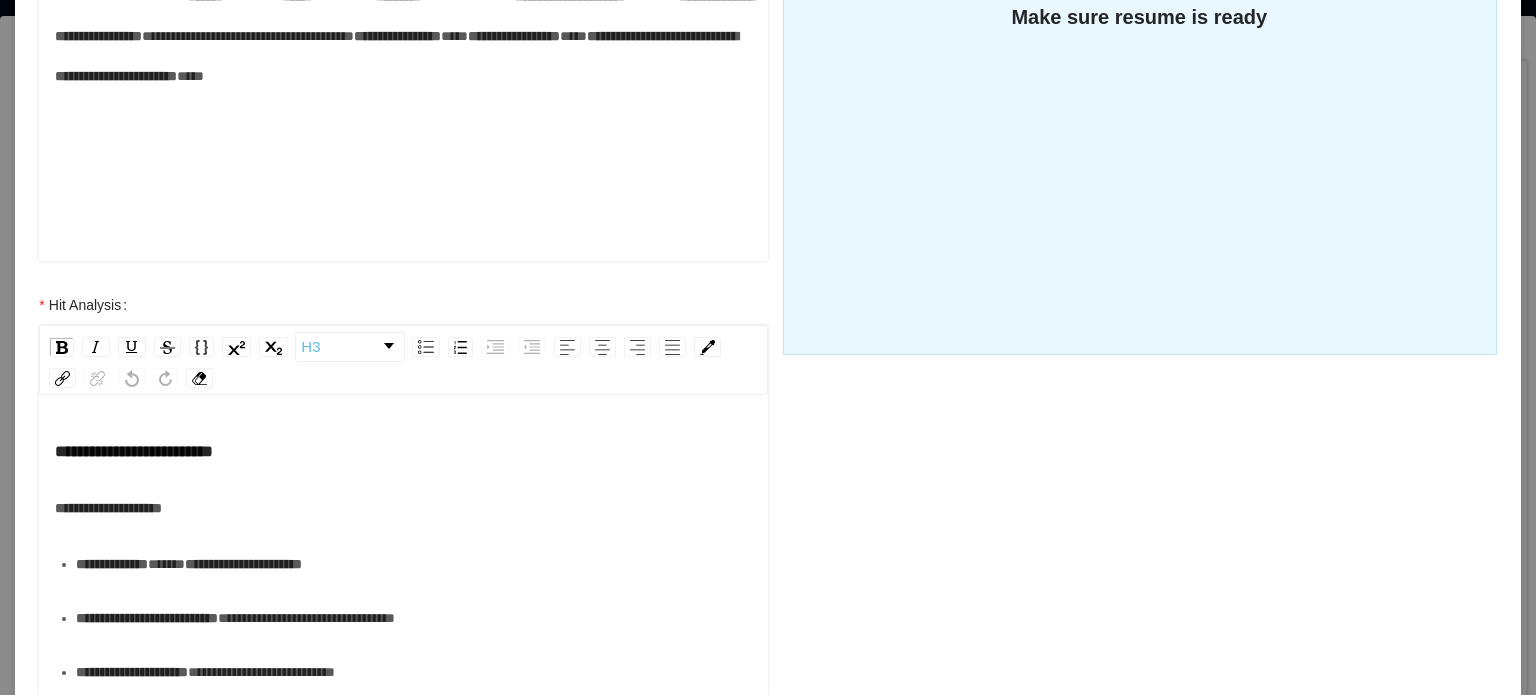 scroll, scrollTop: 600, scrollLeft: 0, axis: vertical 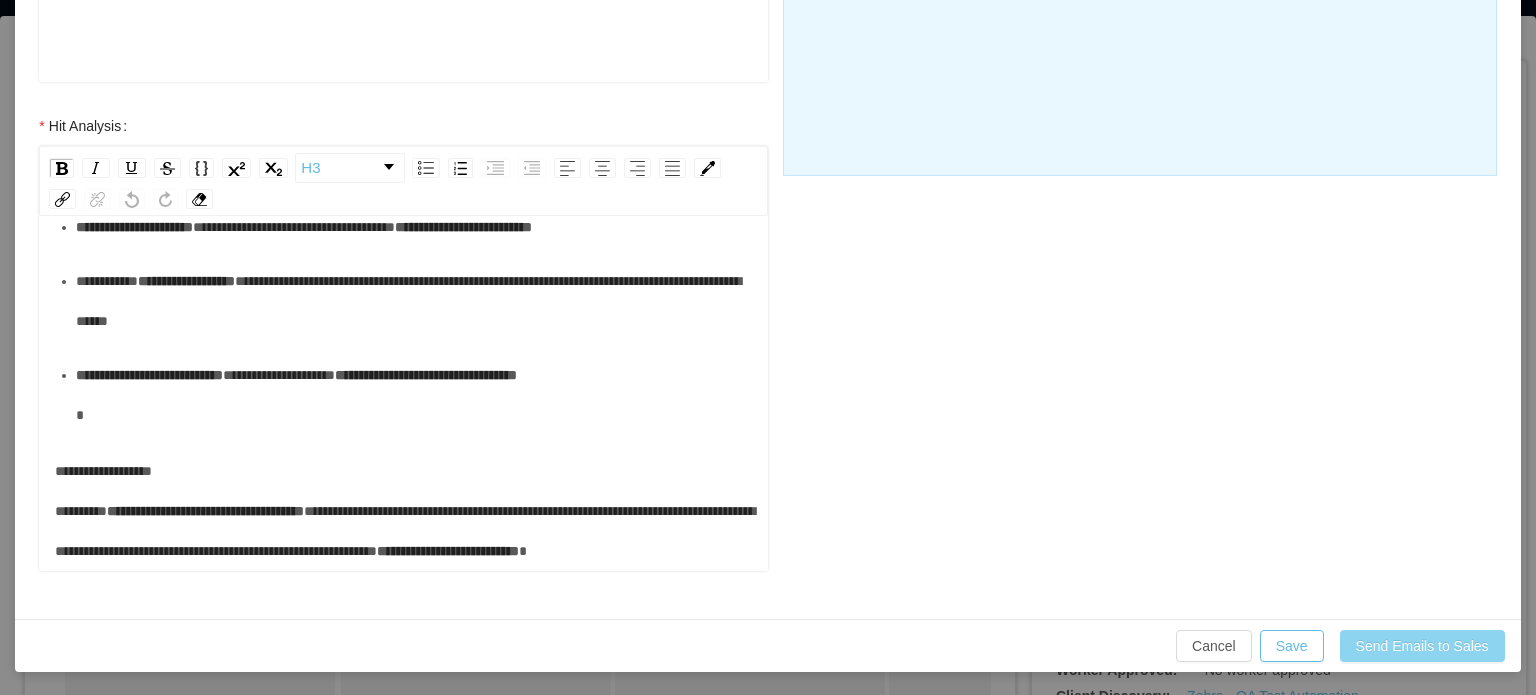 click on "Send Emails to Sales" at bounding box center (1422, 646) 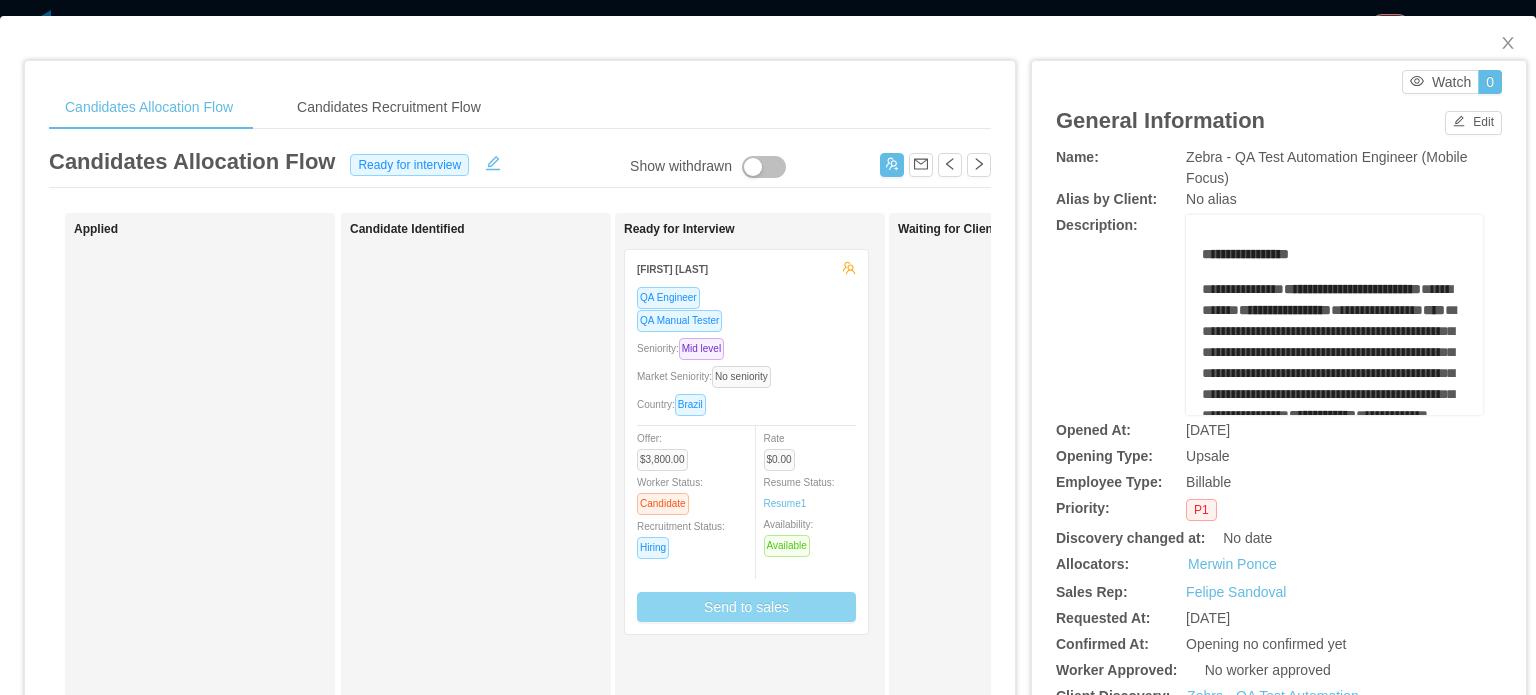 scroll, scrollTop: 636, scrollLeft: 0, axis: vertical 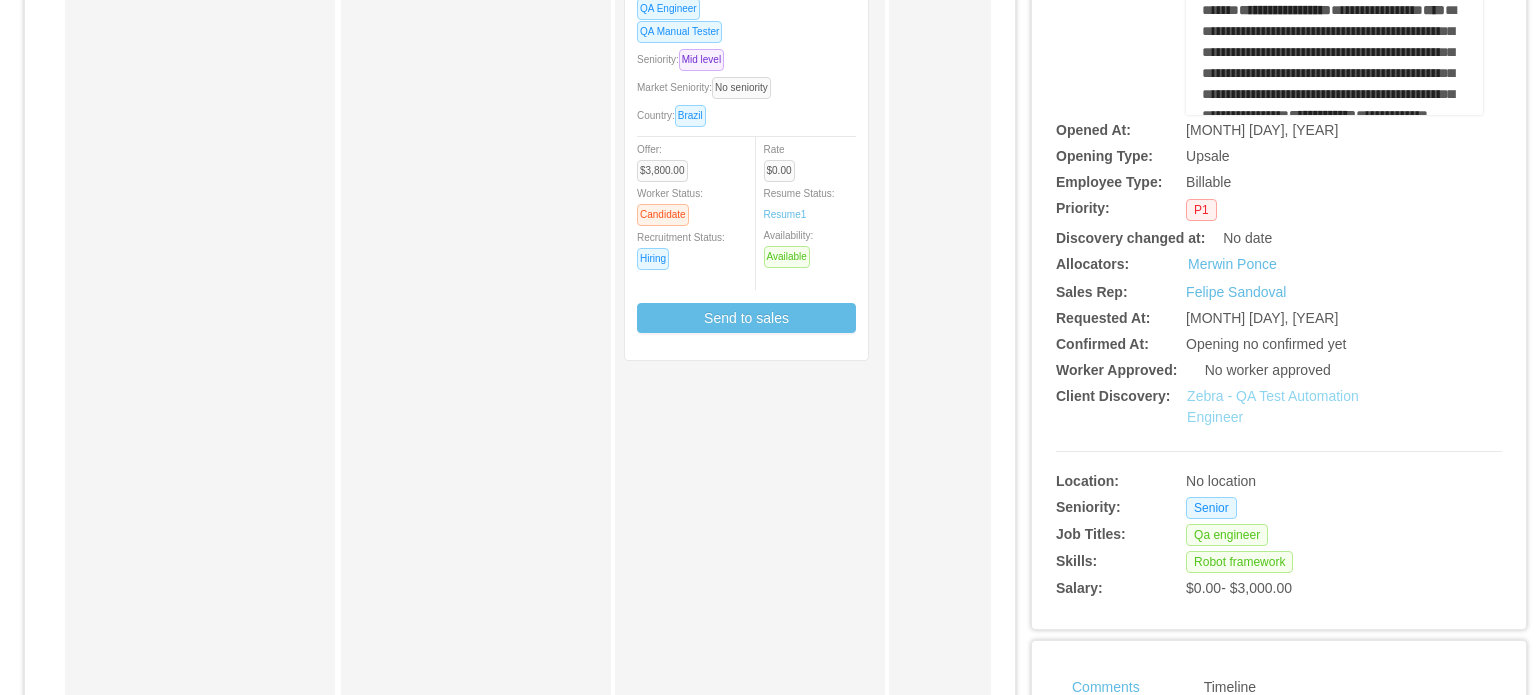 click on "Zebra - QA Test Automation Engineer" at bounding box center [1273, 406] 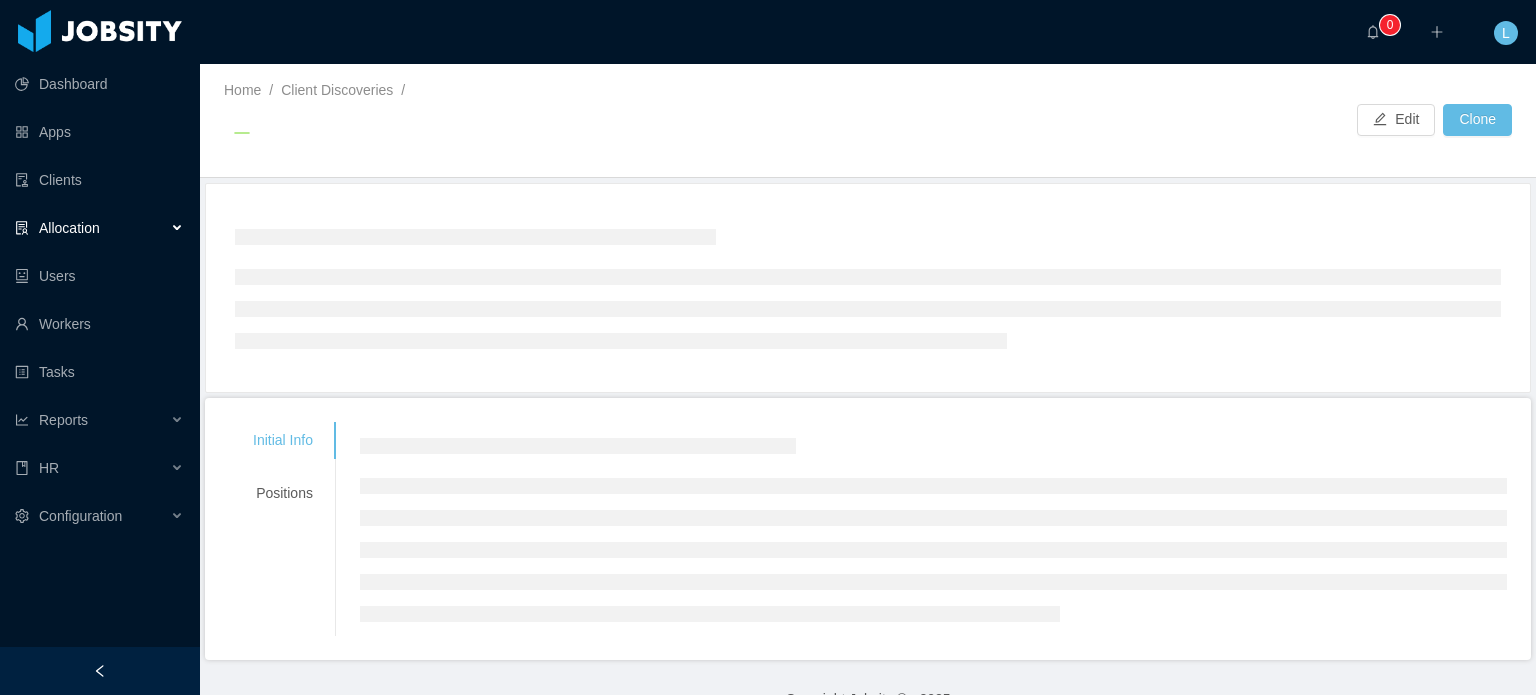 scroll, scrollTop: 0, scrollLeft: 0, axis: both 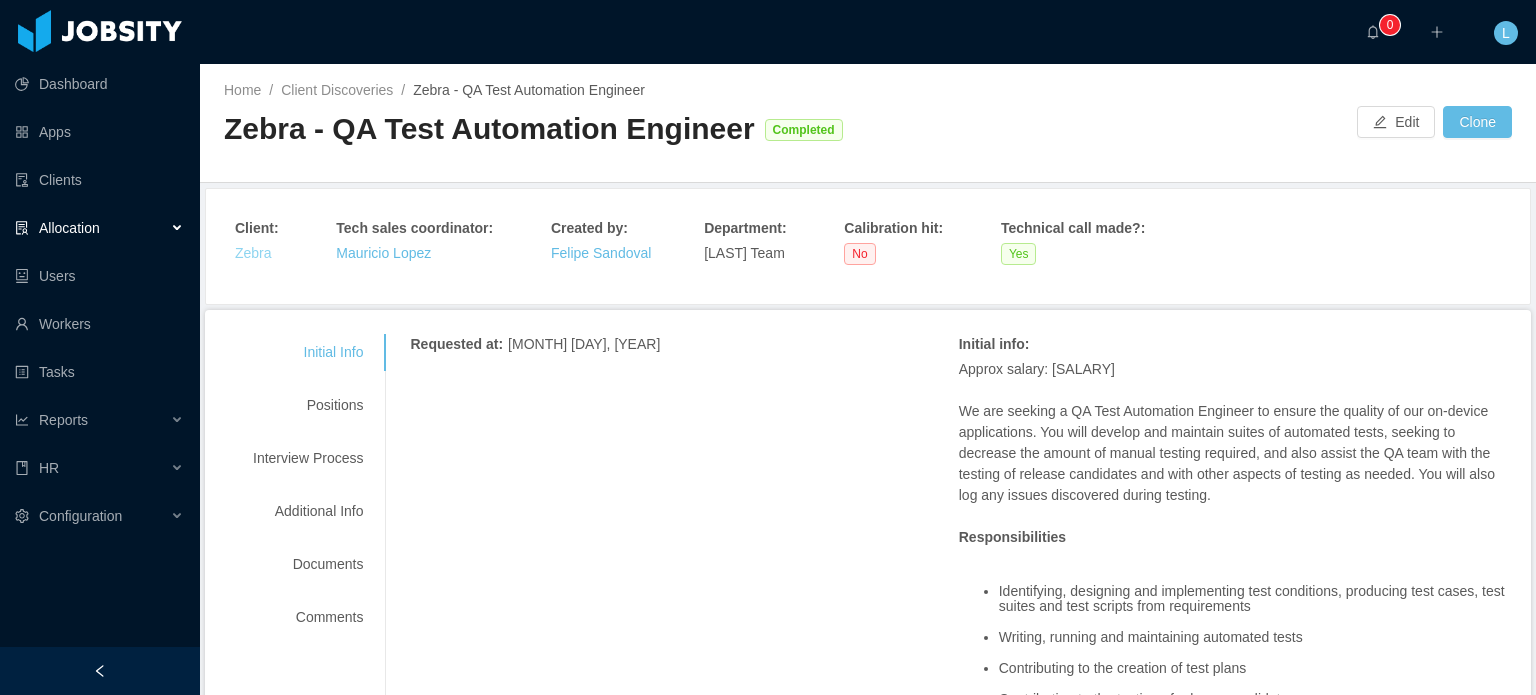 click on "Zebra" at bounding box center [253, 253] 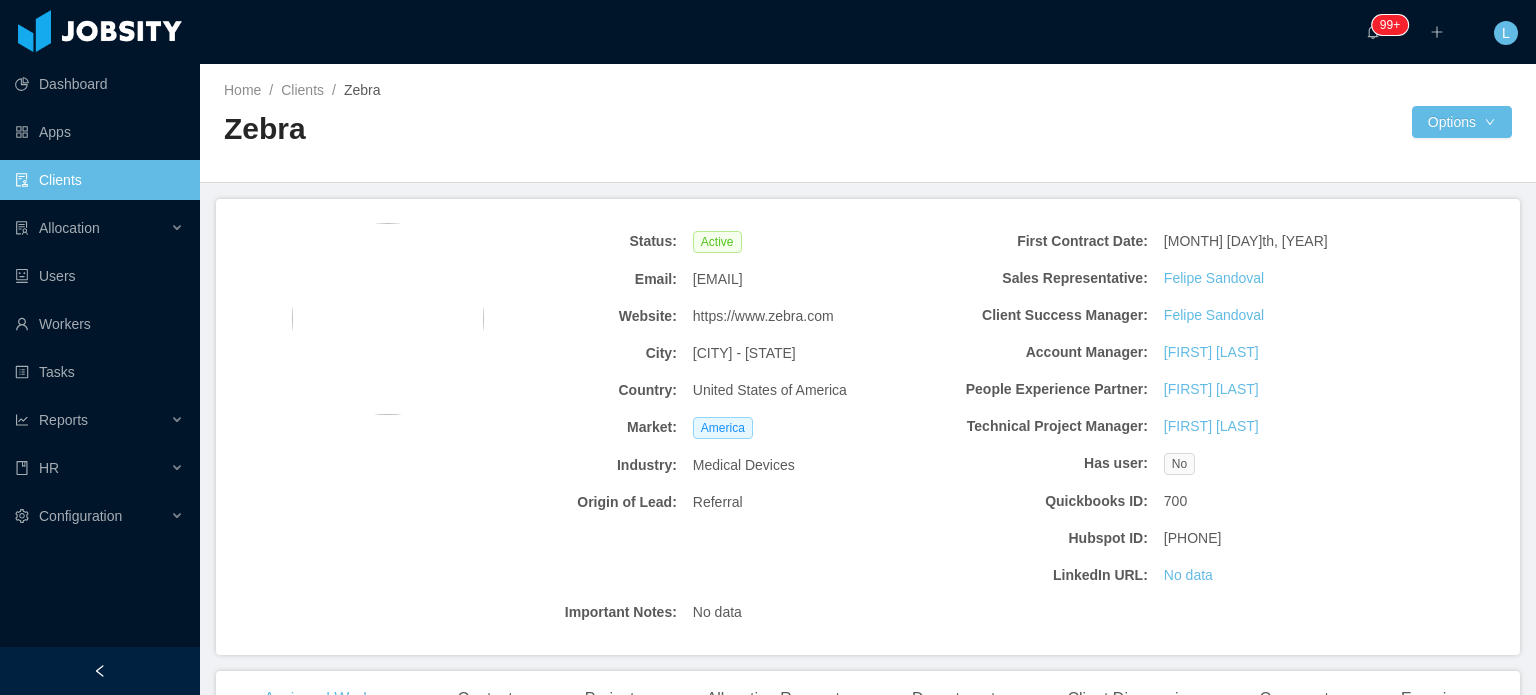 click on "https://www.zebra.com" at bounding box center [763, 316] 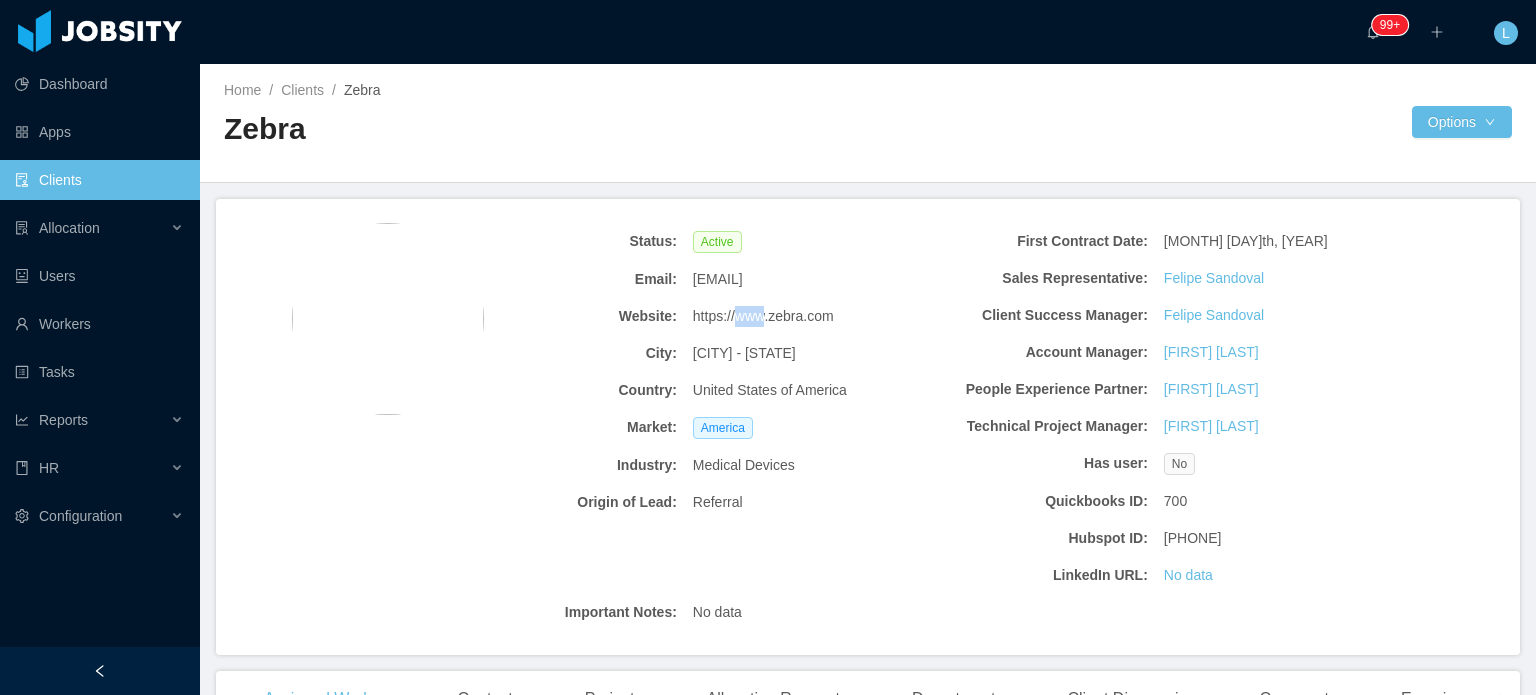 click on "https://www.zebra.com" at bounding box center (763, 316) 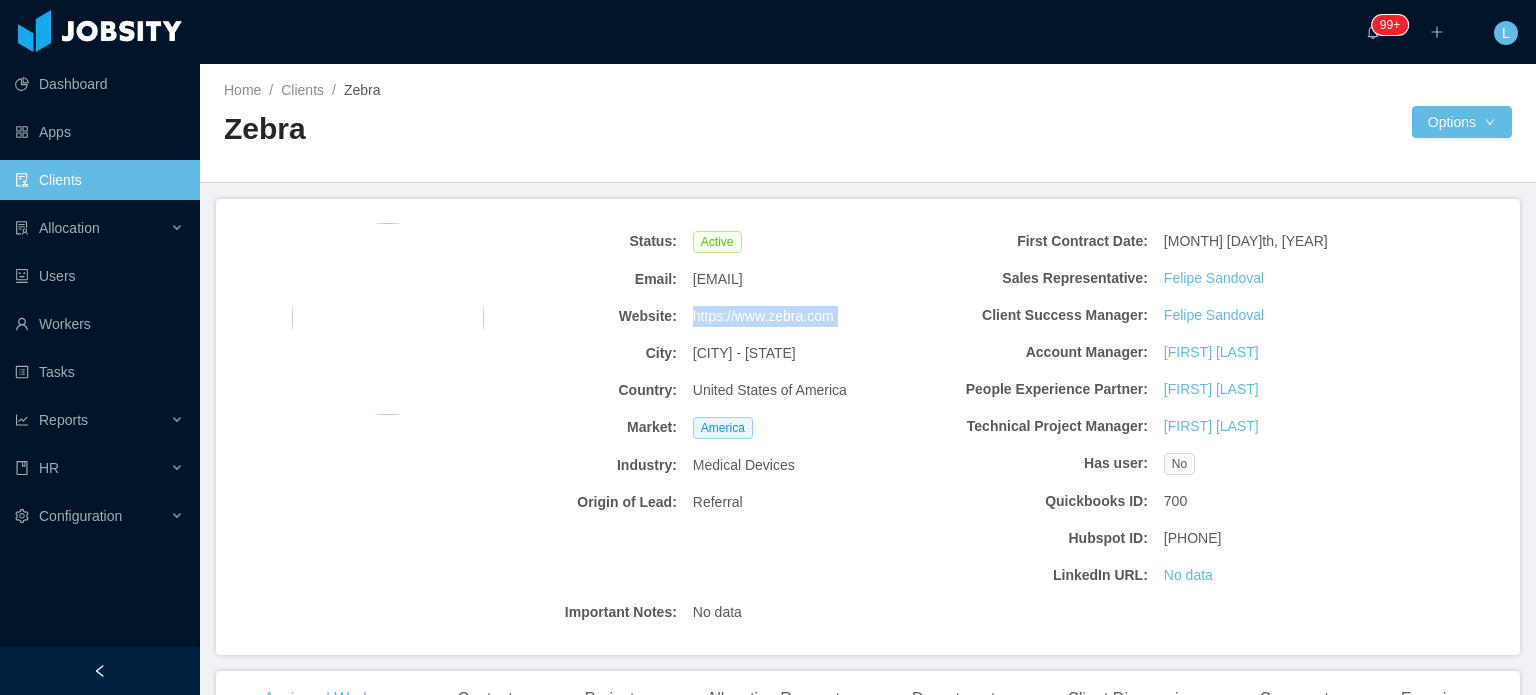 click on "https://www.zebra.com" at bounding box center (763, 316) 